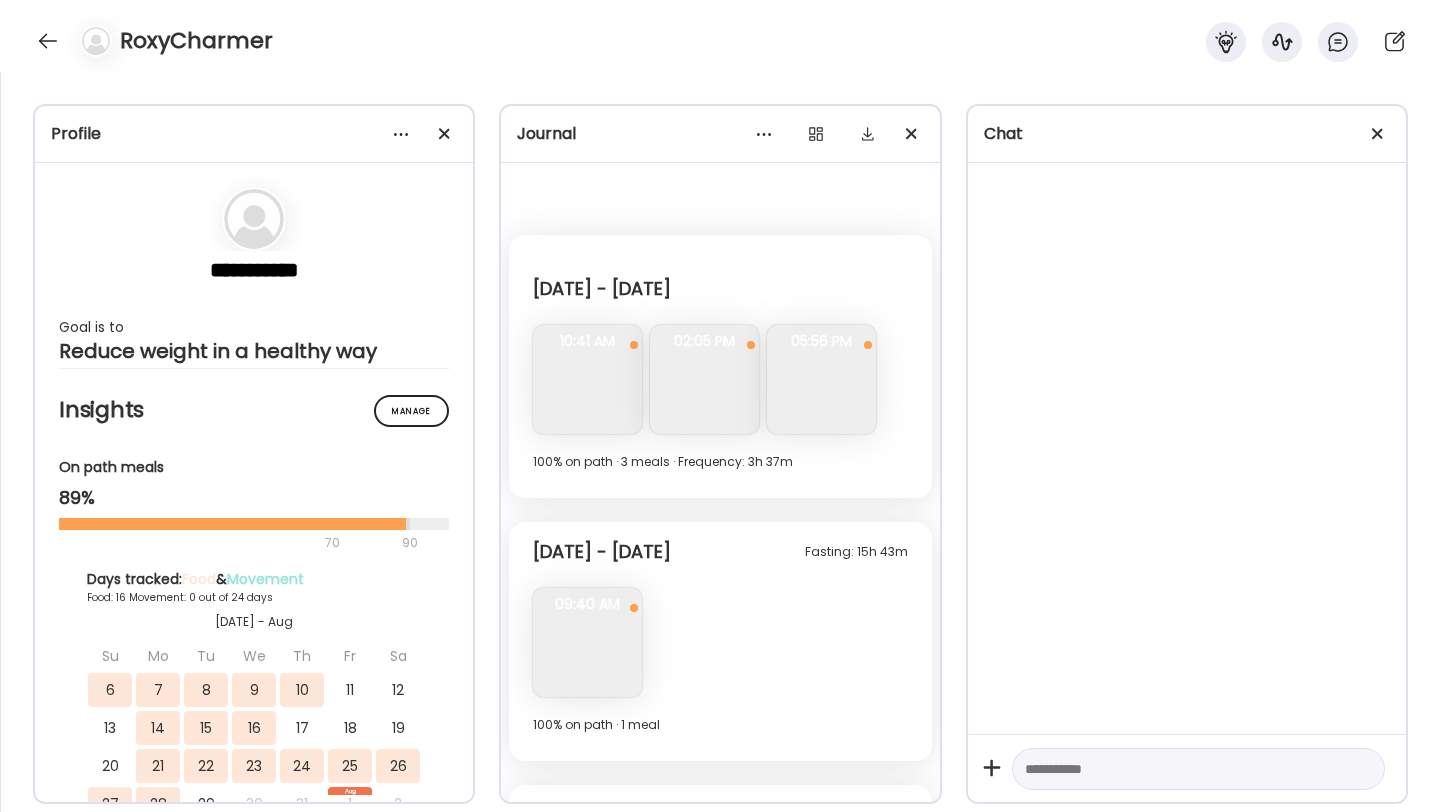 scroll, scrollTop: 0, scrollLeft: 0, axis: both 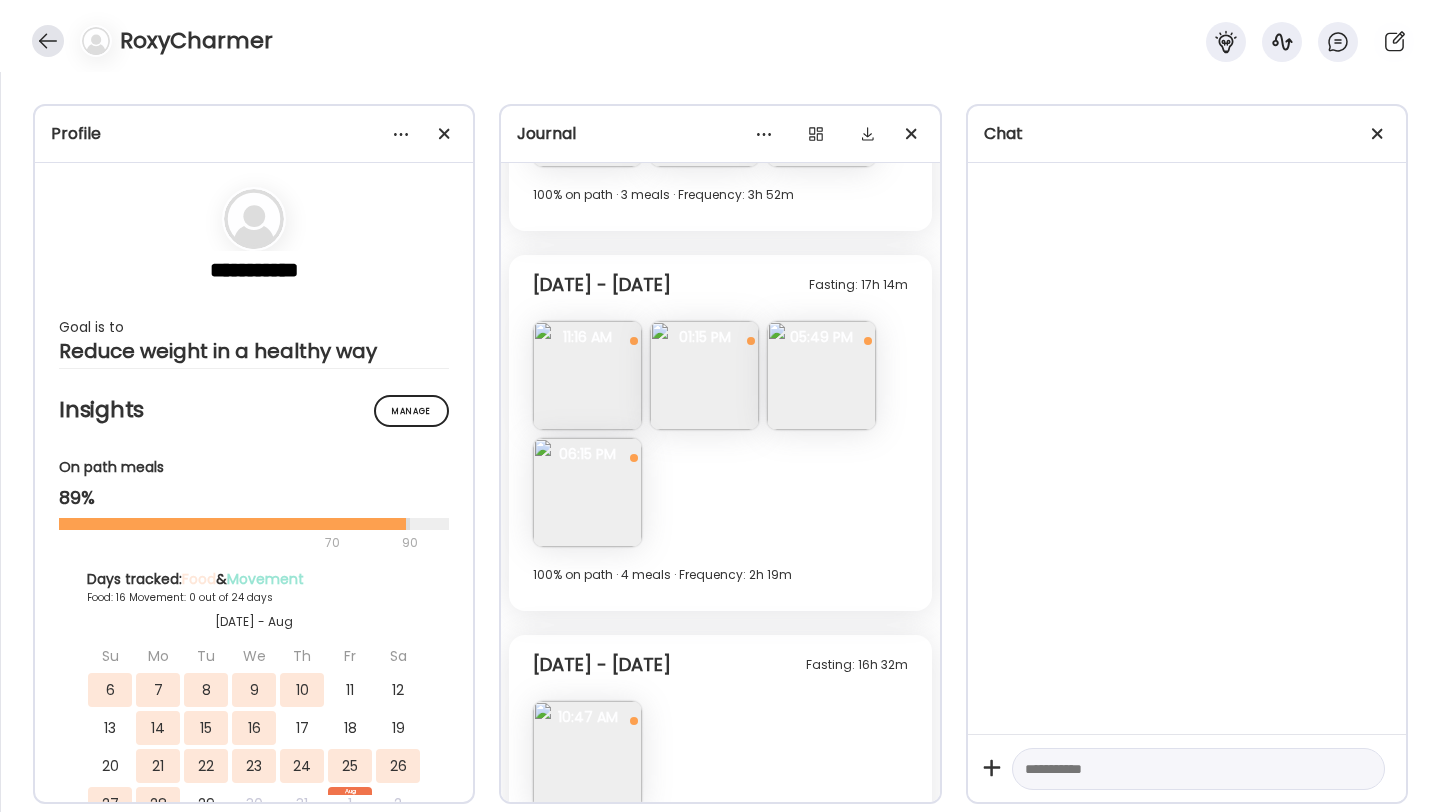 click at bounding box center [48, 41] 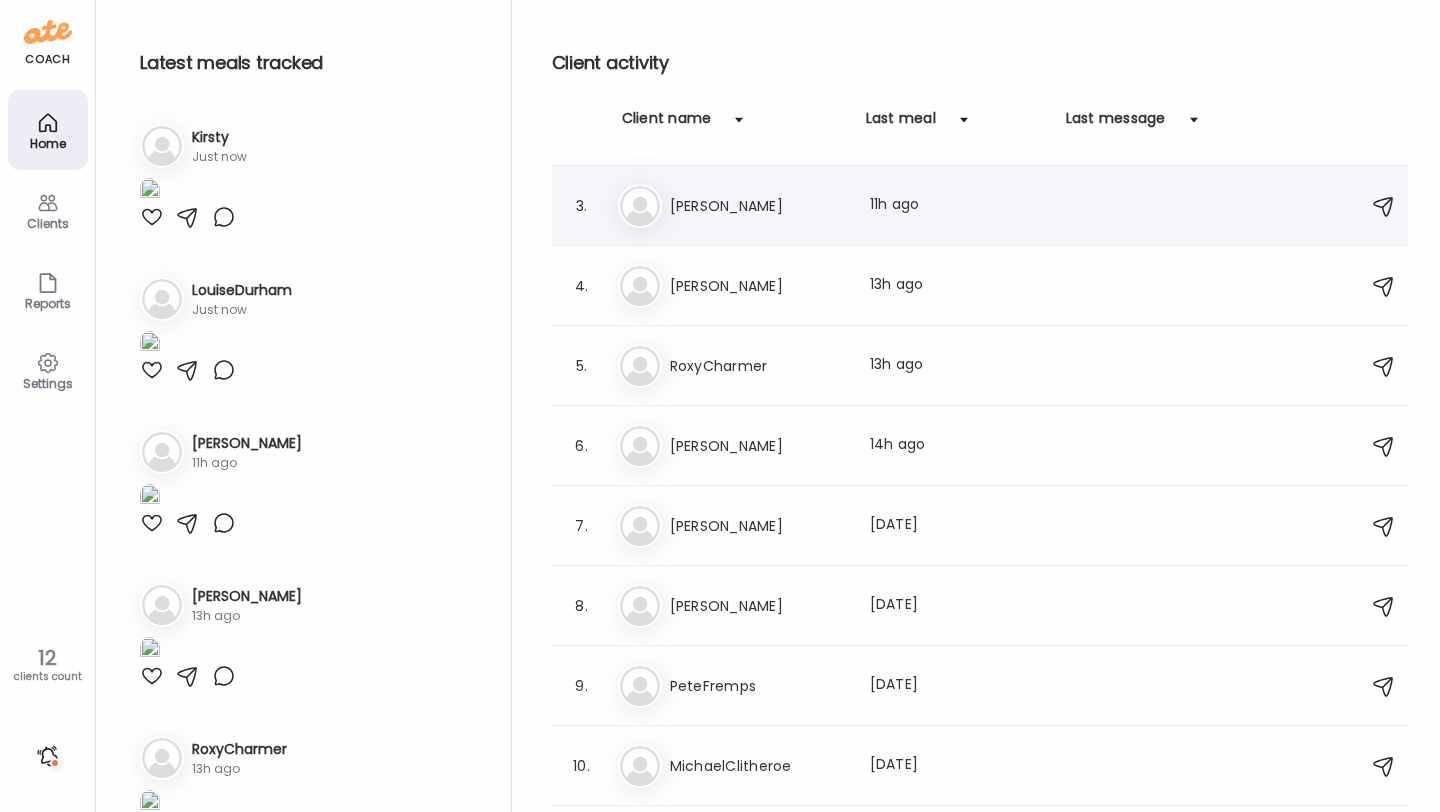 scroll, scrollTop: 0, scrollLeft: 0, axis: both 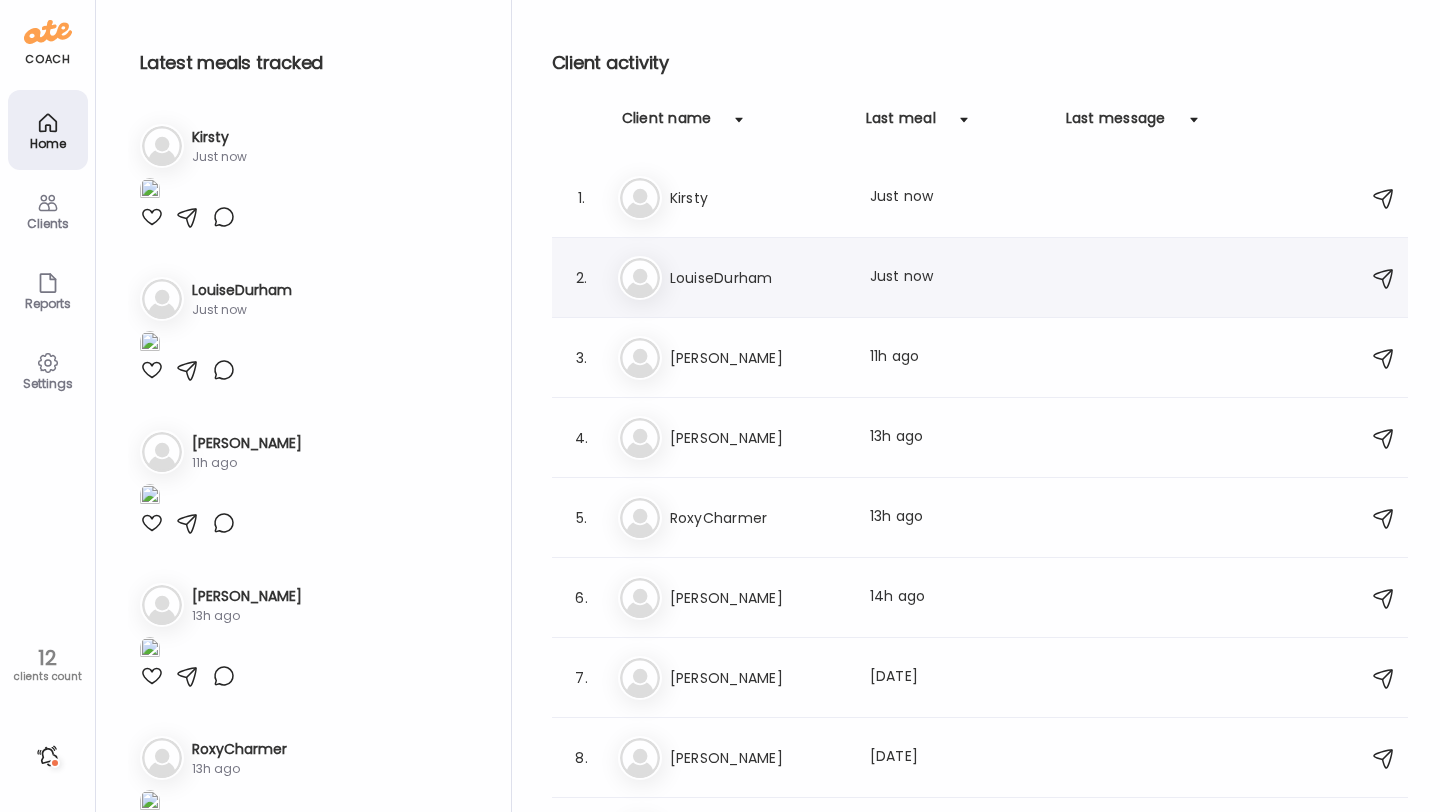 click on "LouiseDurham" at bounding box center [758, 278] 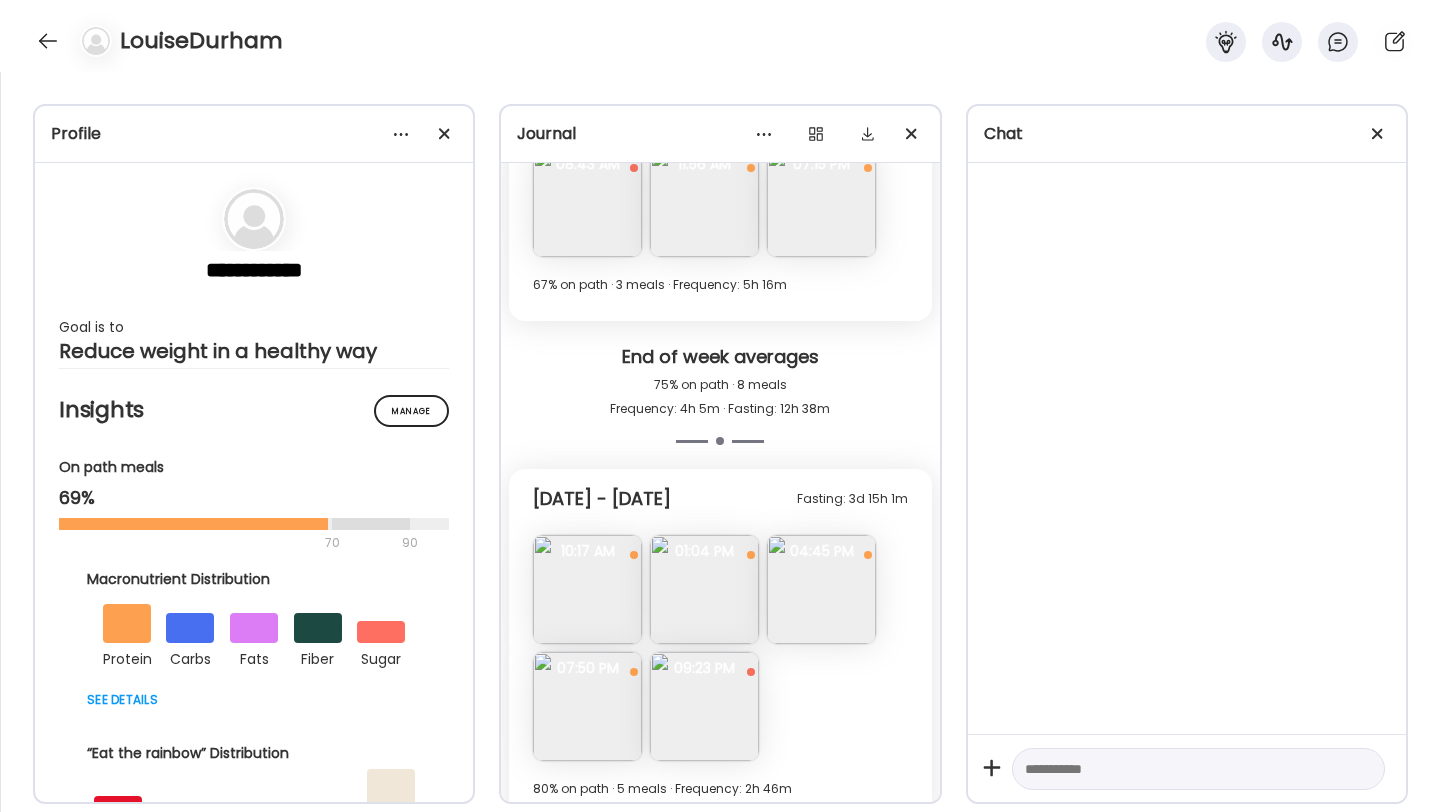 scroll, scrollTop: 5171, scrollLeft: 0, axis: vertical 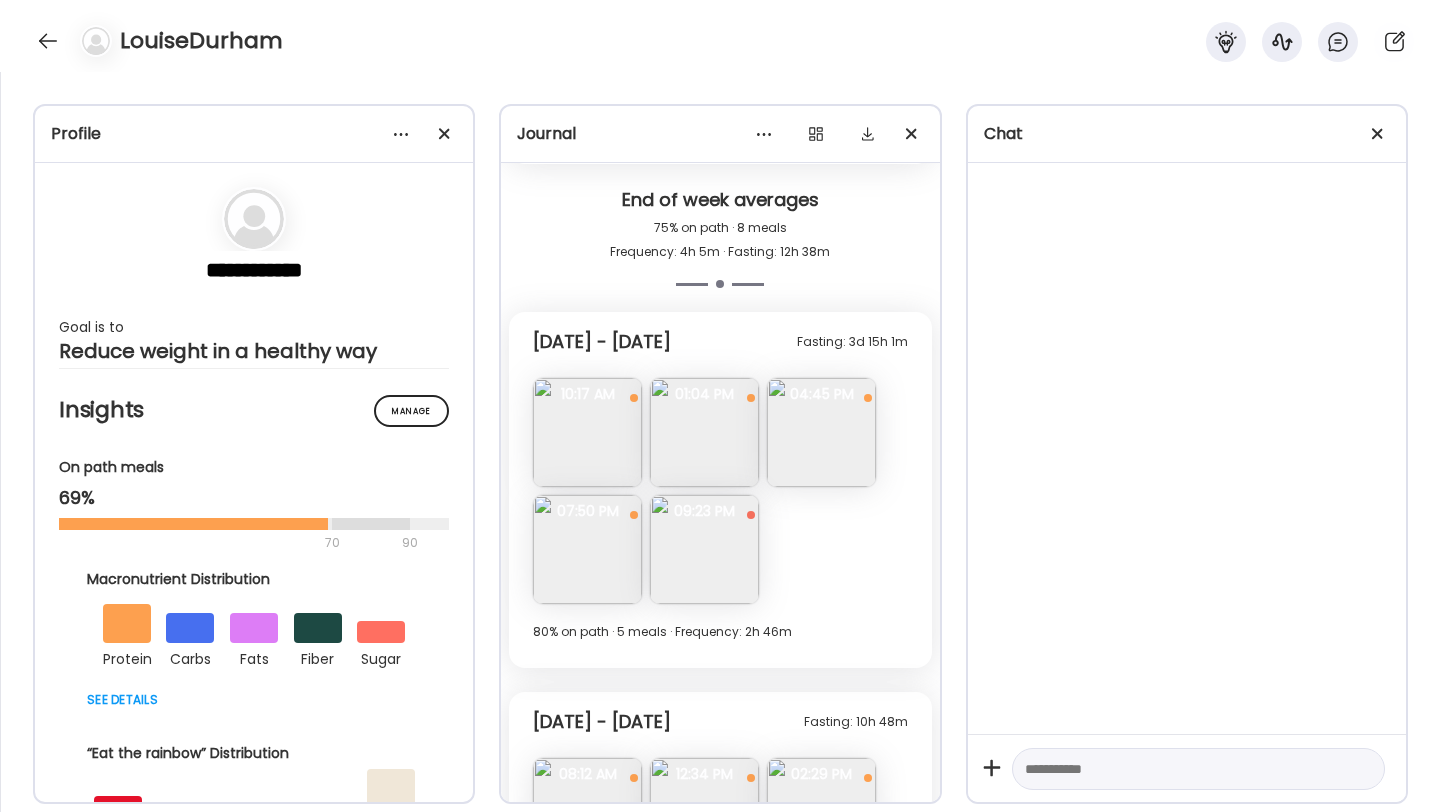 click at bounding box center [704, 432] 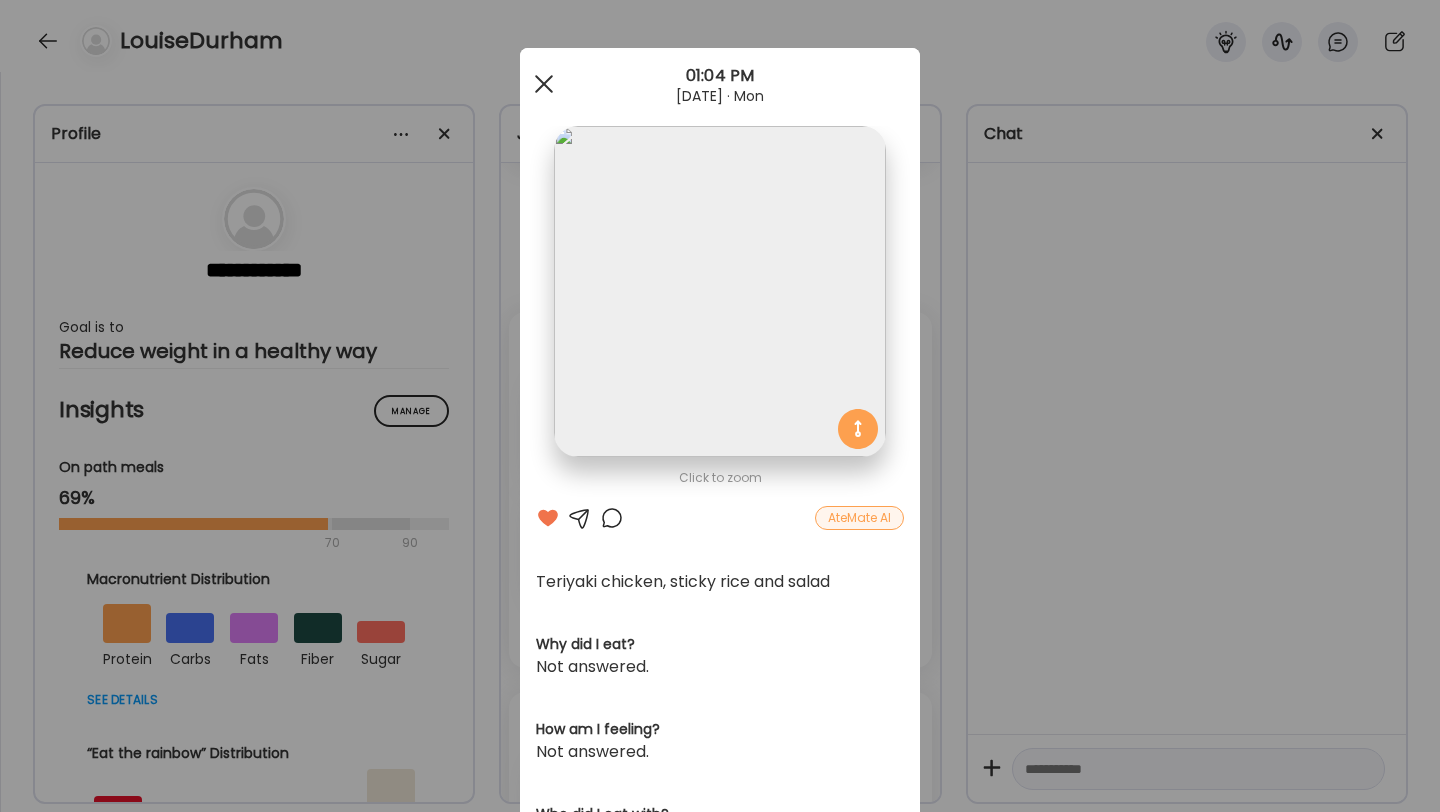 click at bounding box center (544, 84) 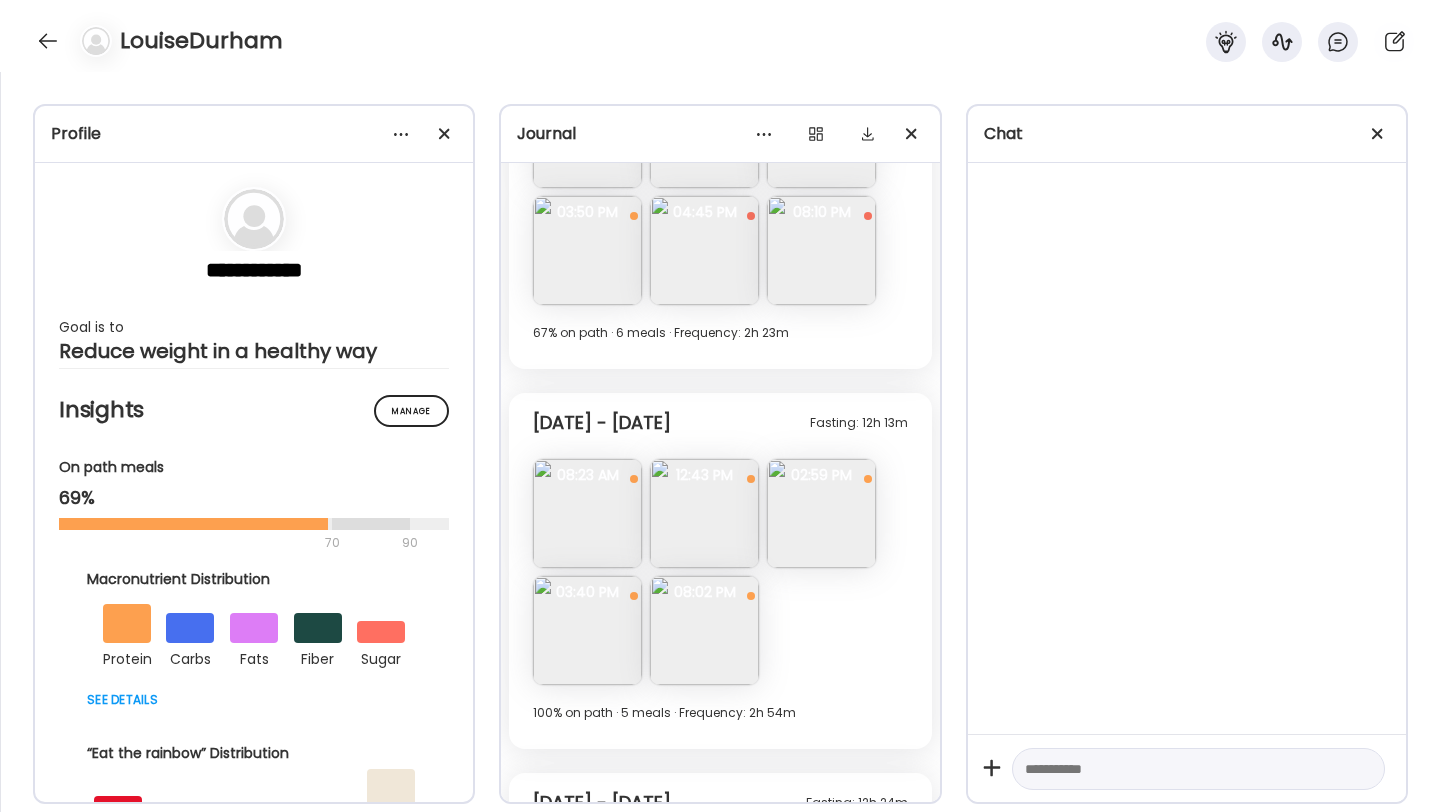 scroll, scrollTop: 5705, scrollLeft: 0, axis: vertical 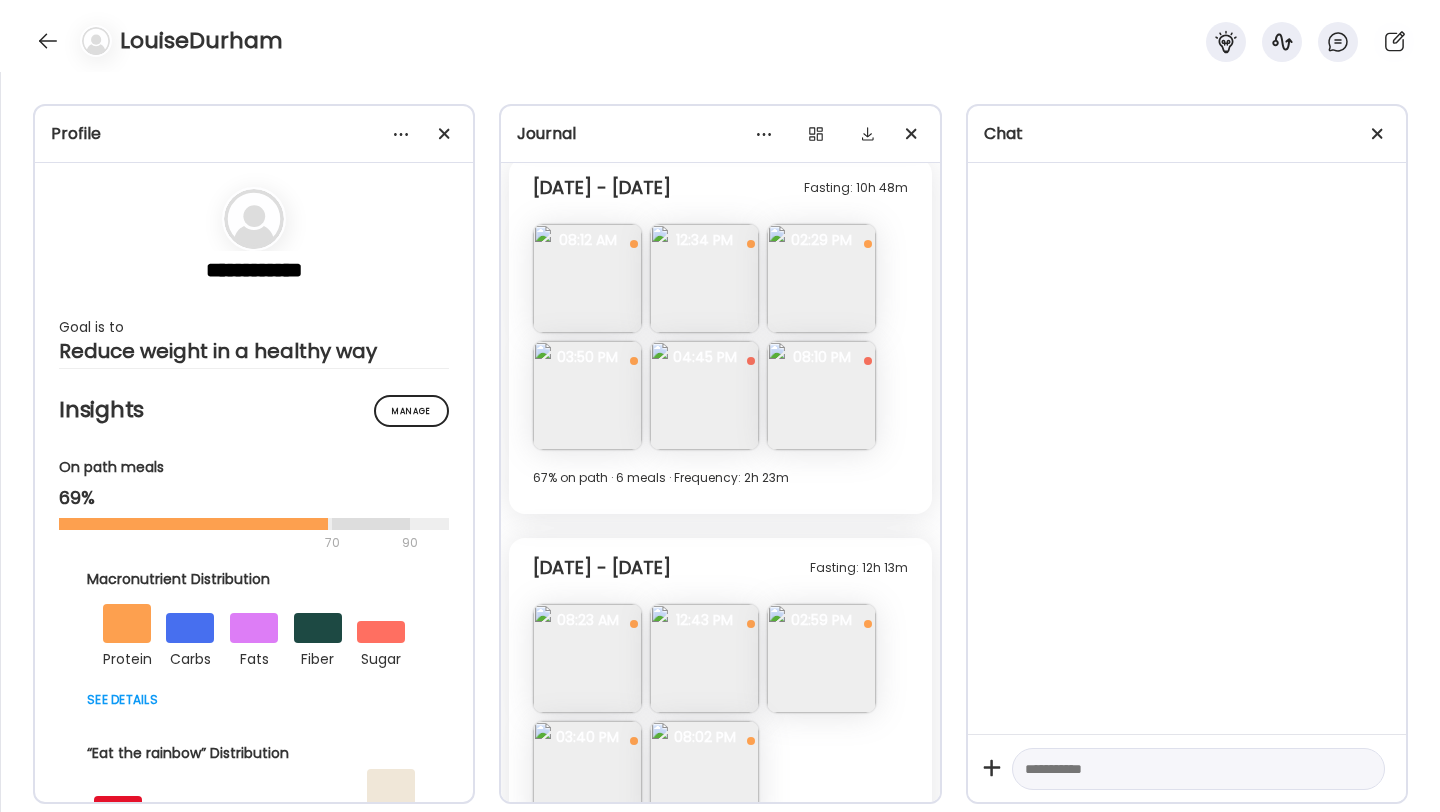 click at bounding box center [587, 395] 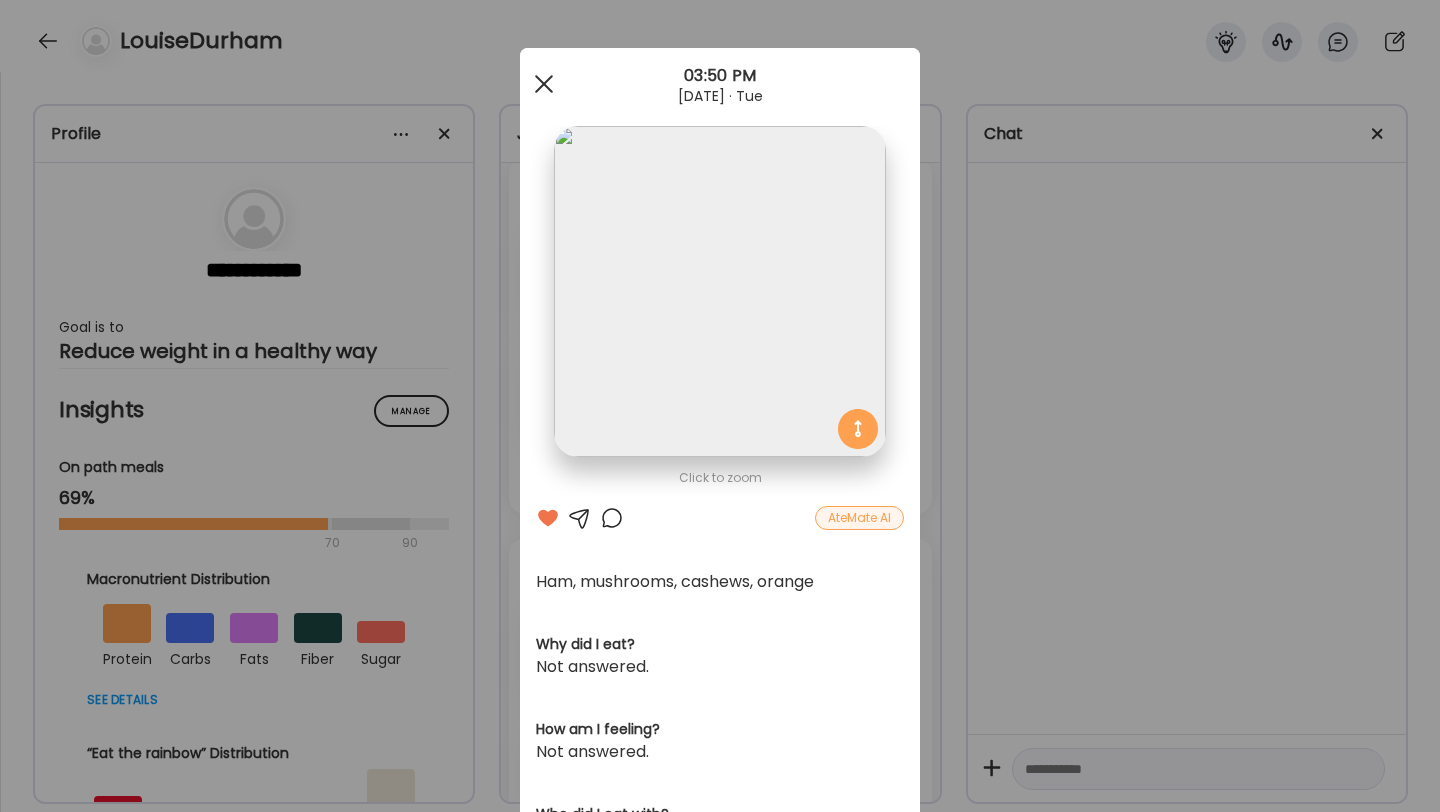 click at bounding box center (544, 84) 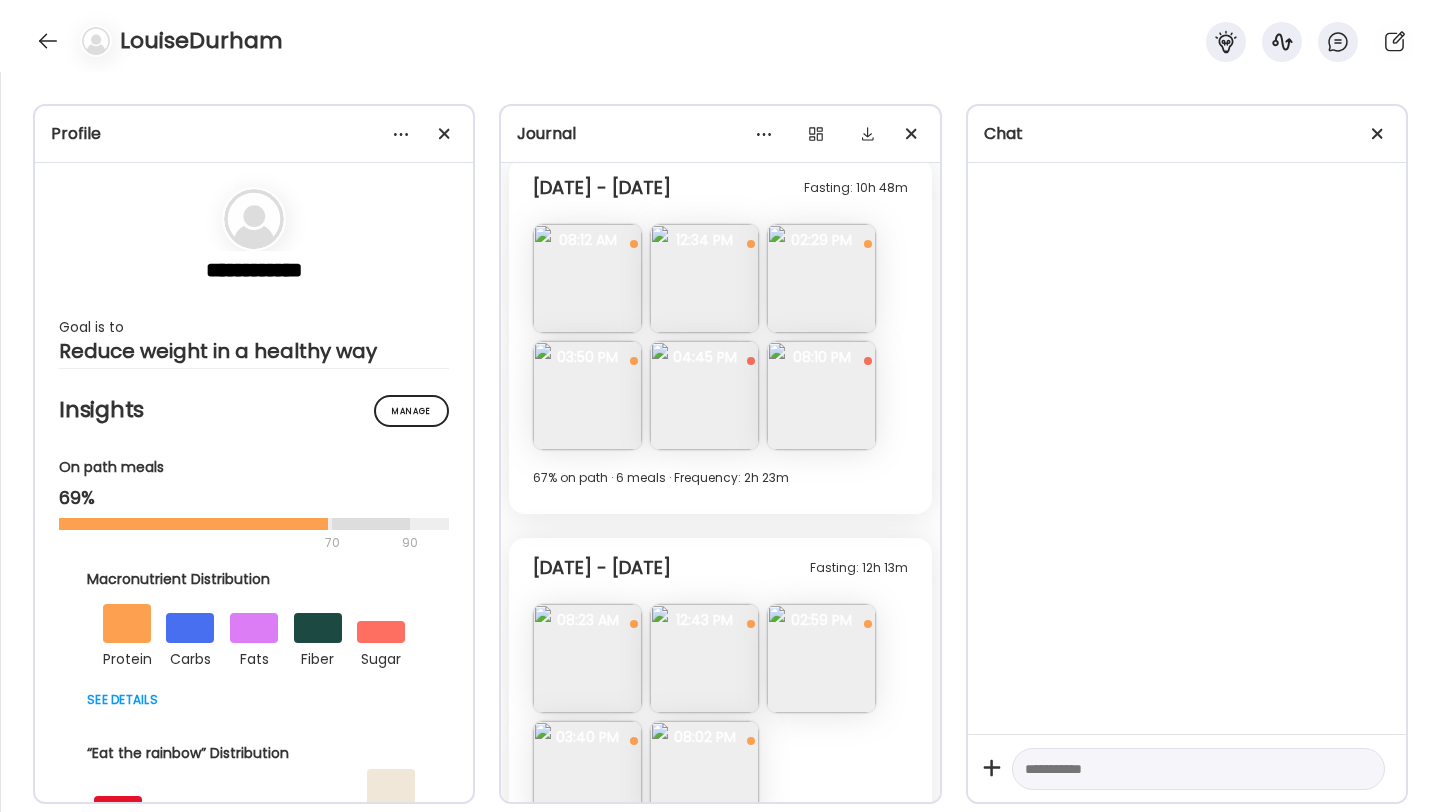 scroll, scrollTop: 6009, scrollLeft: 0, axis: vertical 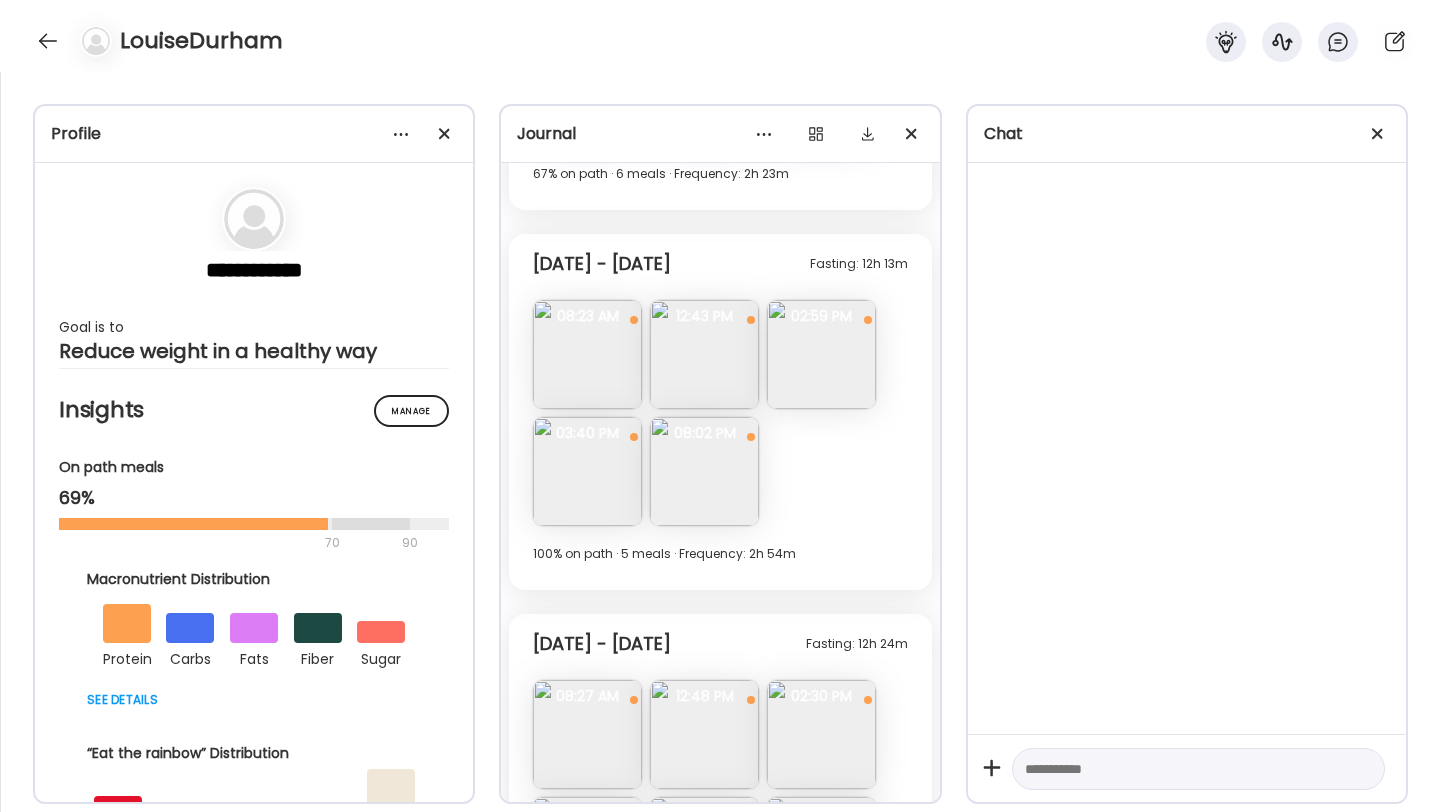 click at bounding box center (587, 471) 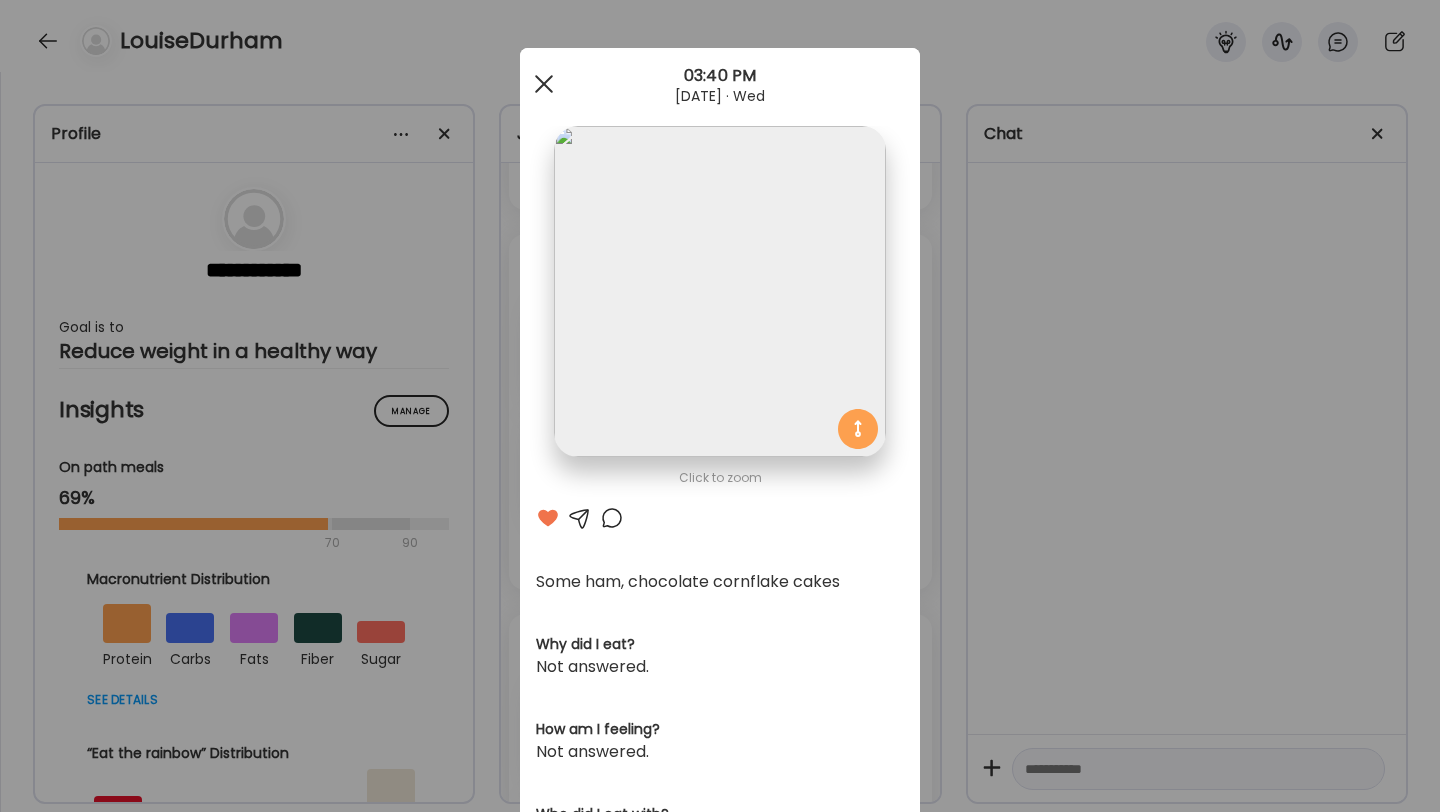click at bounding box center [544, 84] 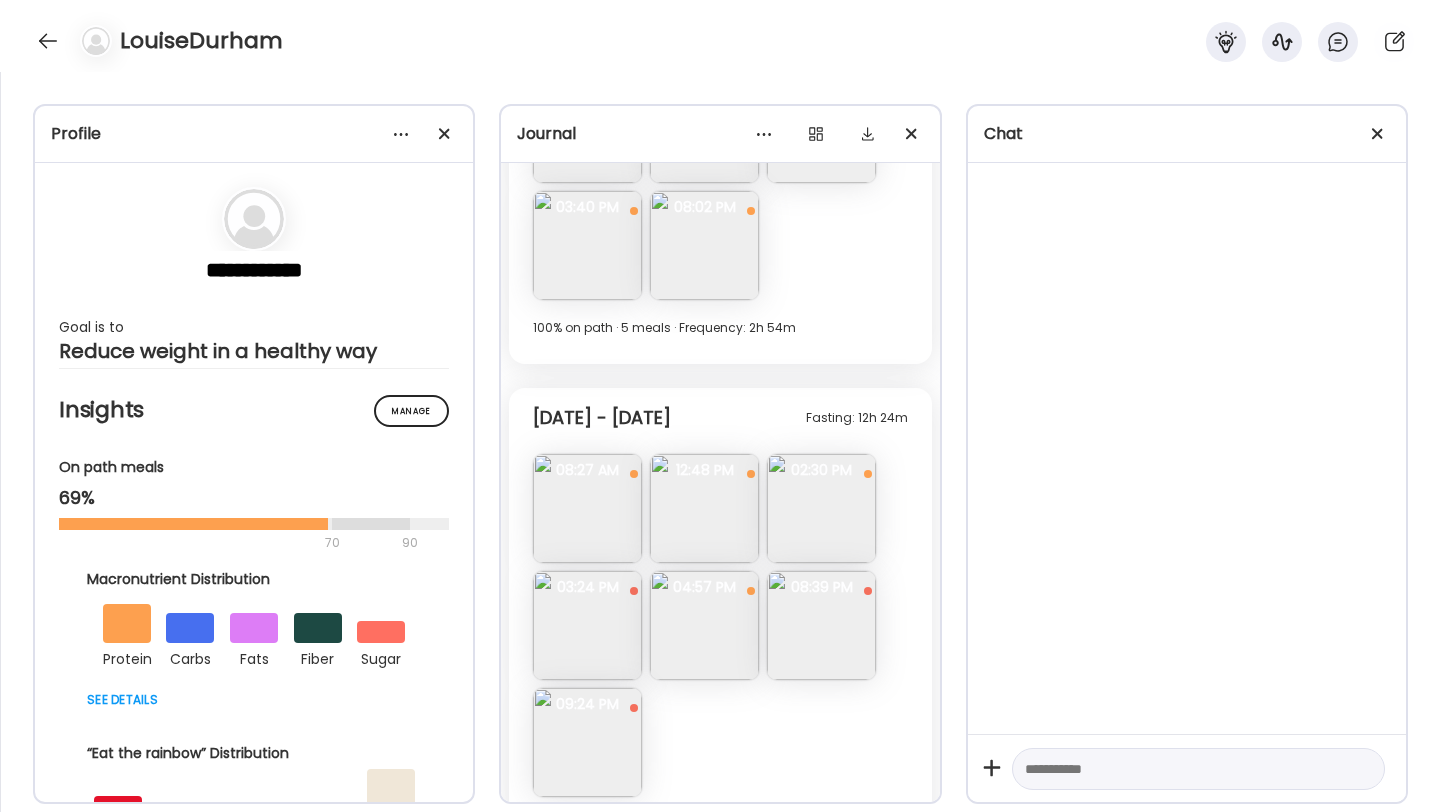 scroll, scrollTop: 6238, scrollLeft: 0, axis: vertical 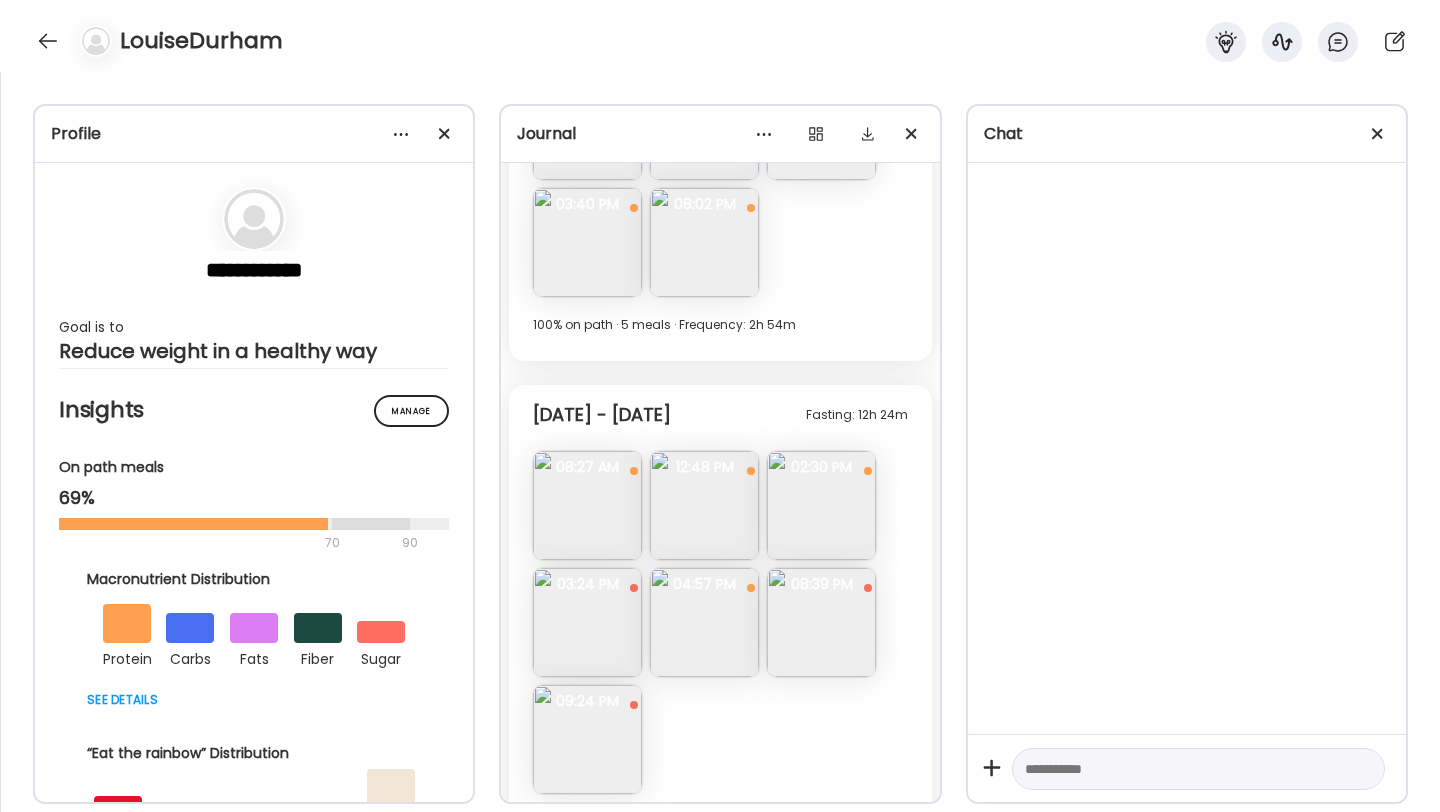 click at bounding box center (704, 622) 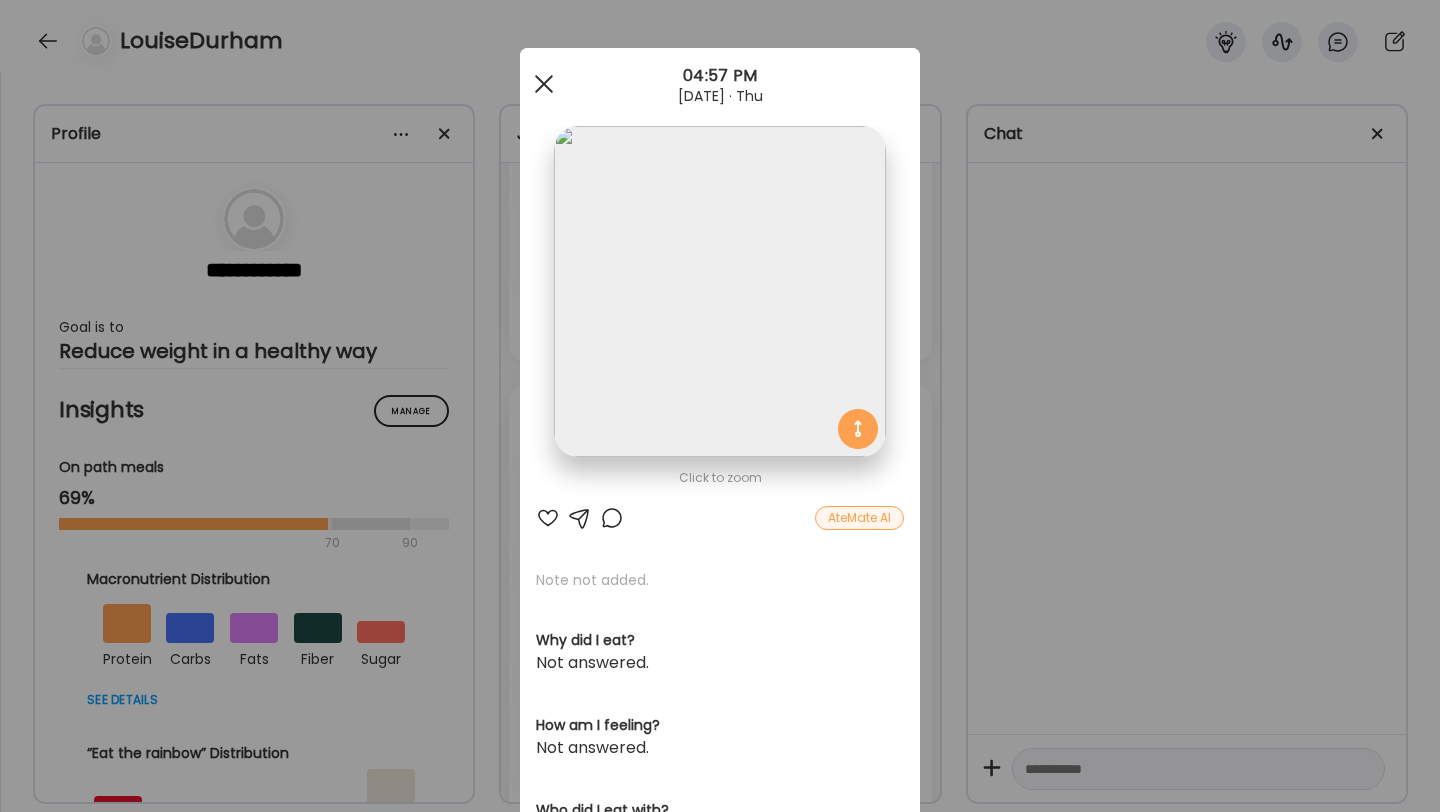 click at bounding box center [544, 84] 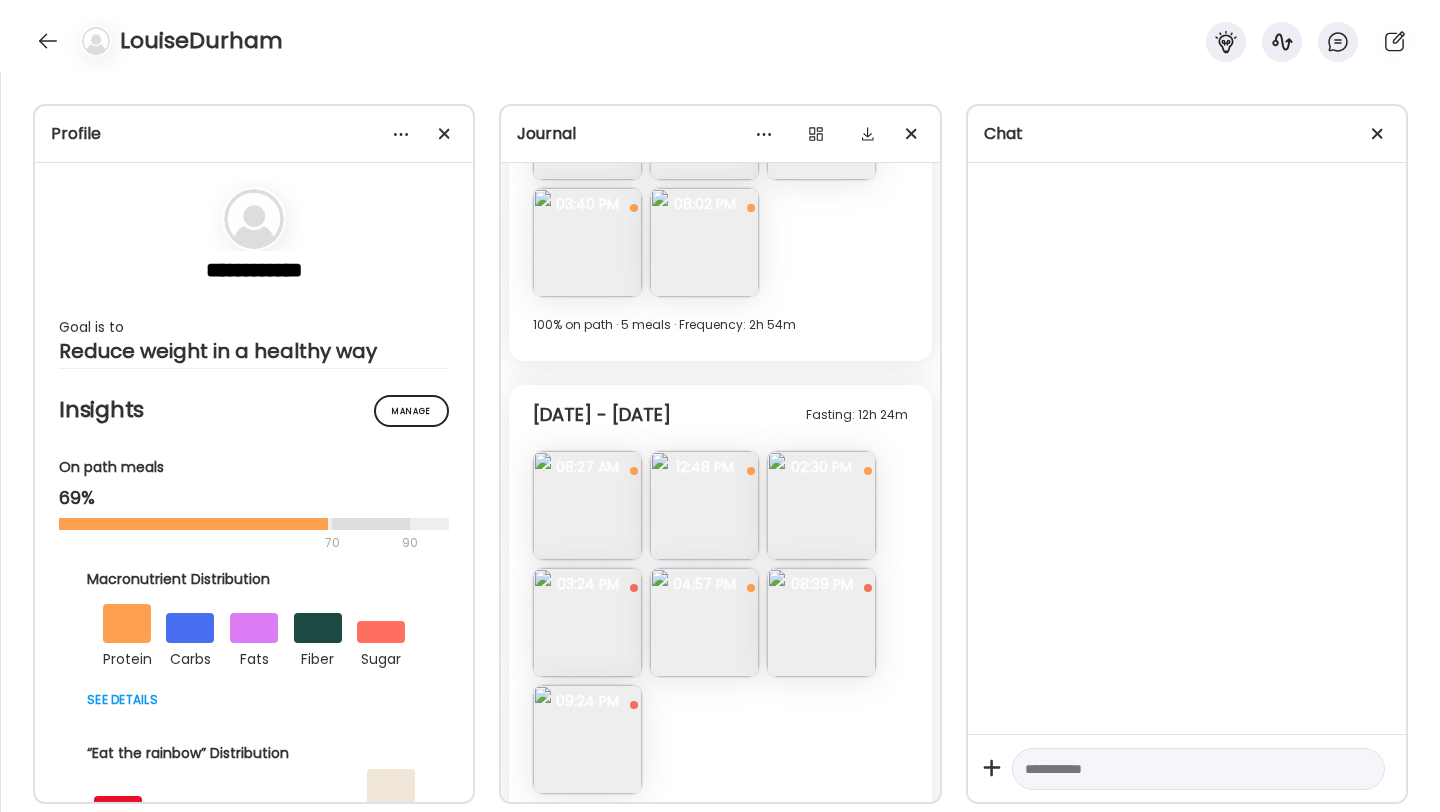 click at bounding box center [704, 505] 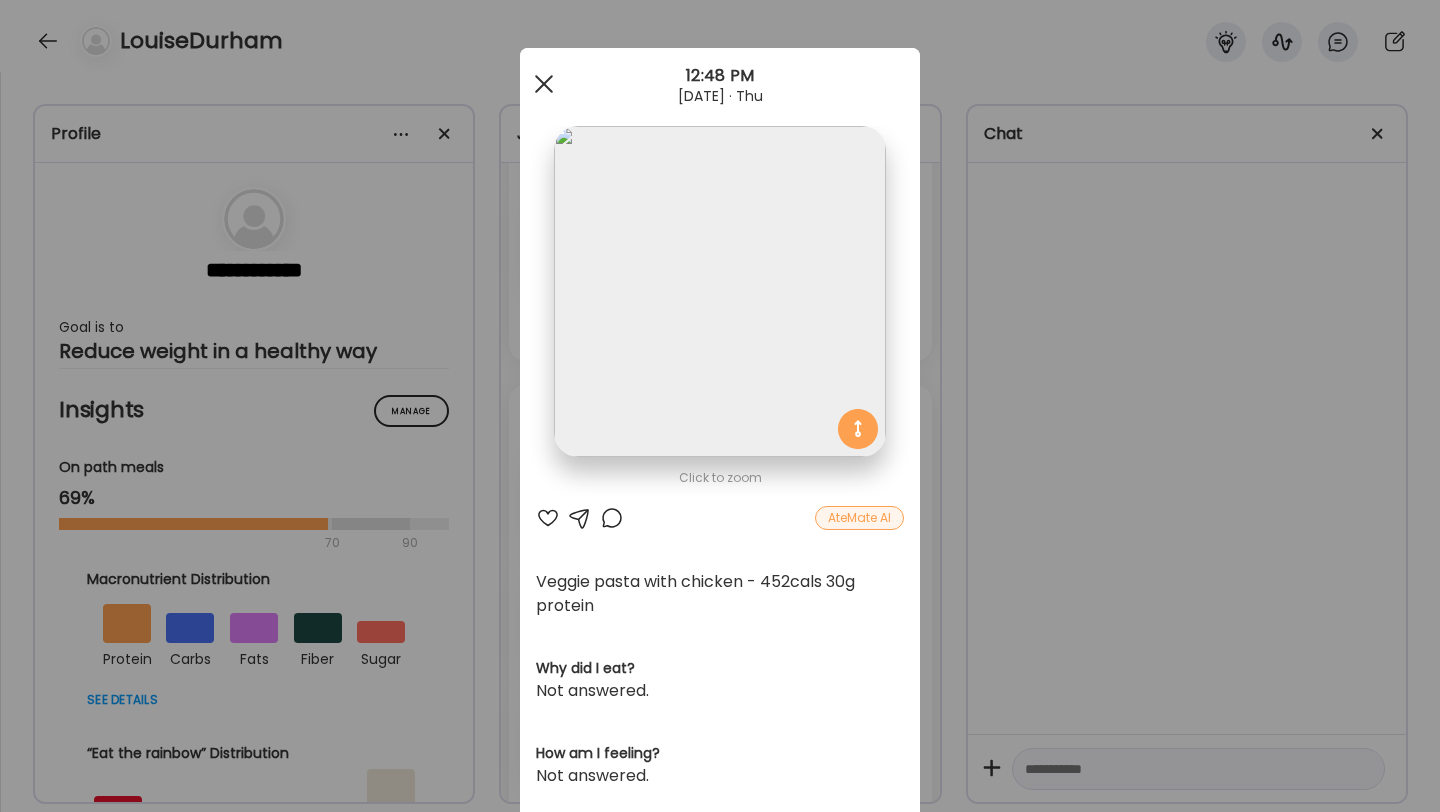 click at bounding box center [544, 84] 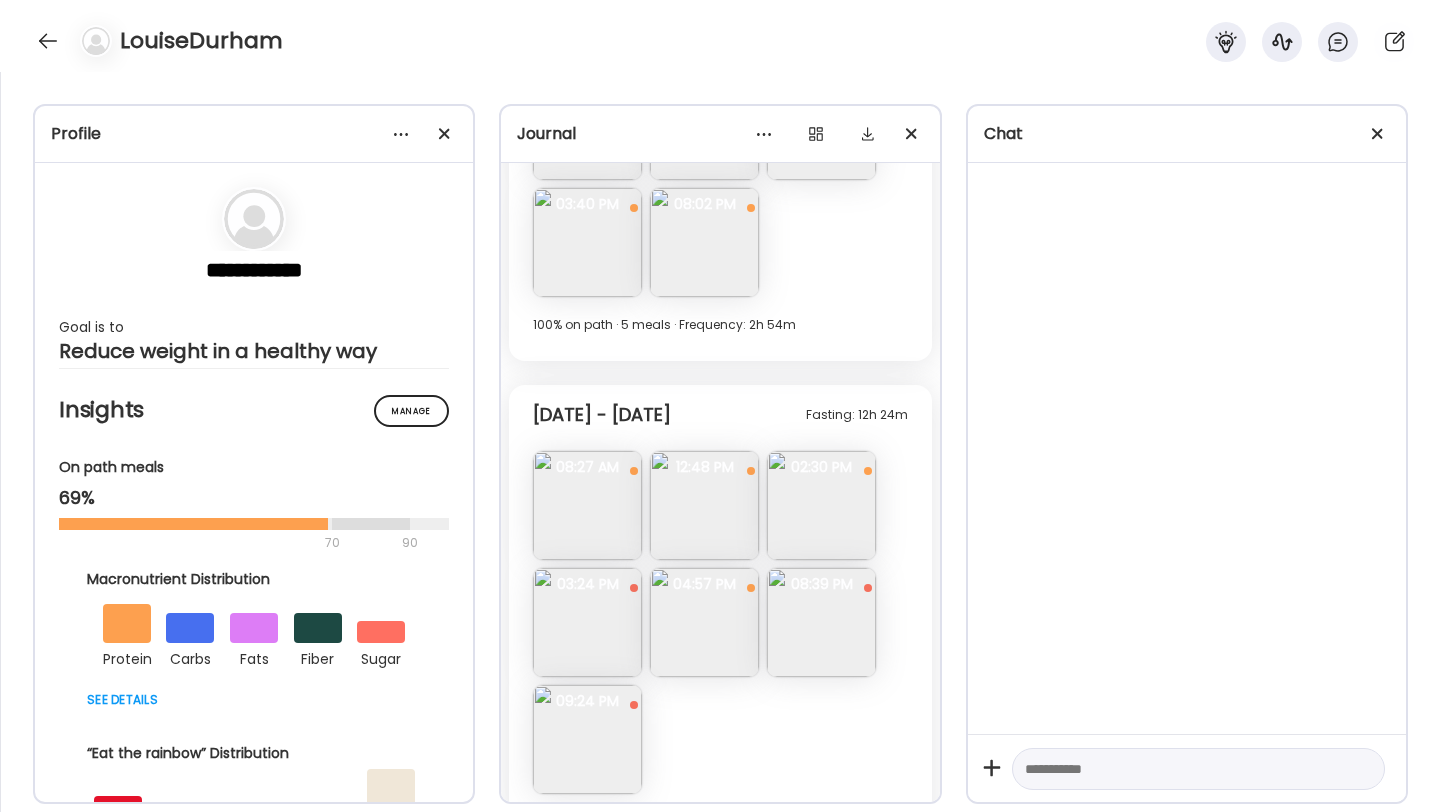 click at bounding box center (821, 622) 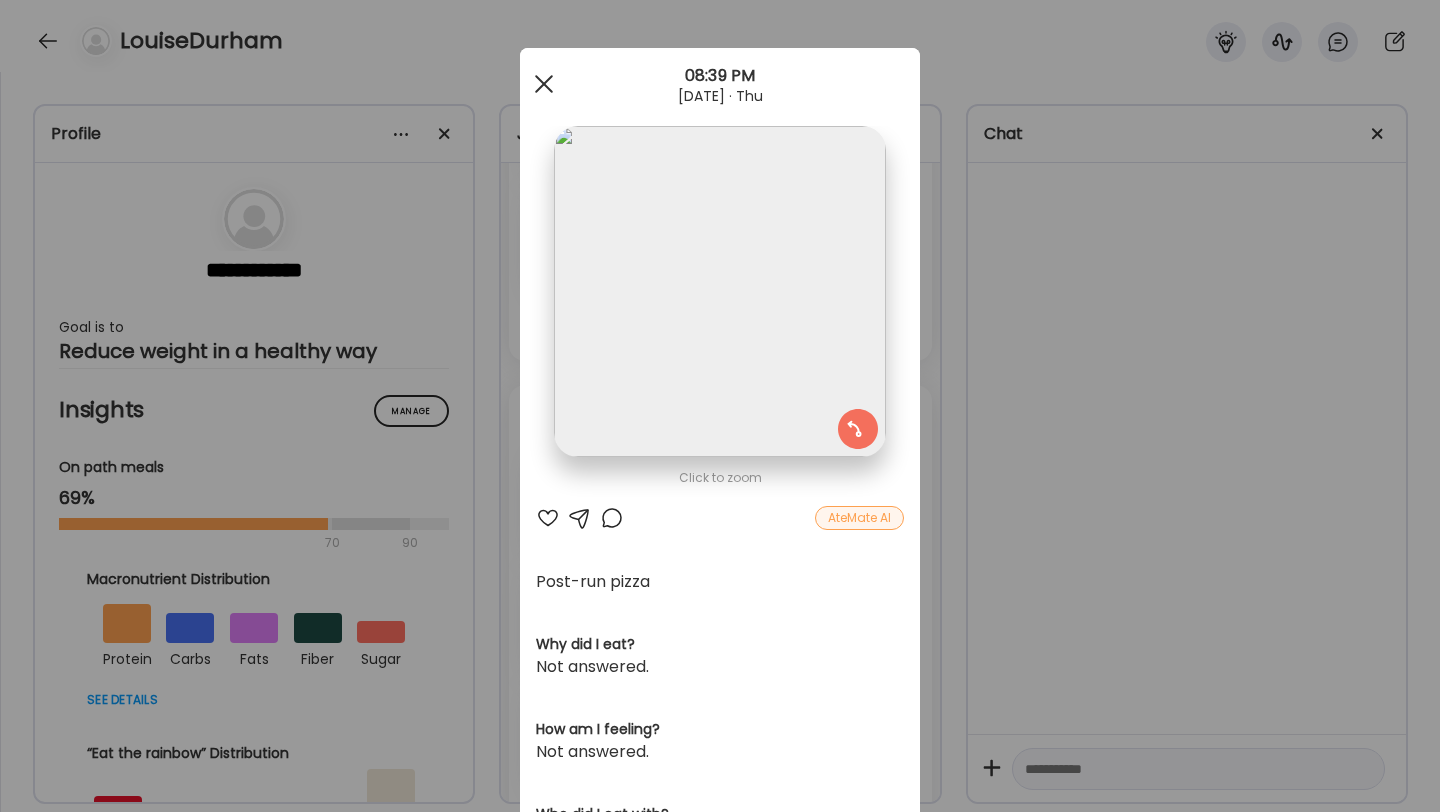 click at bounding box center (544, 84) 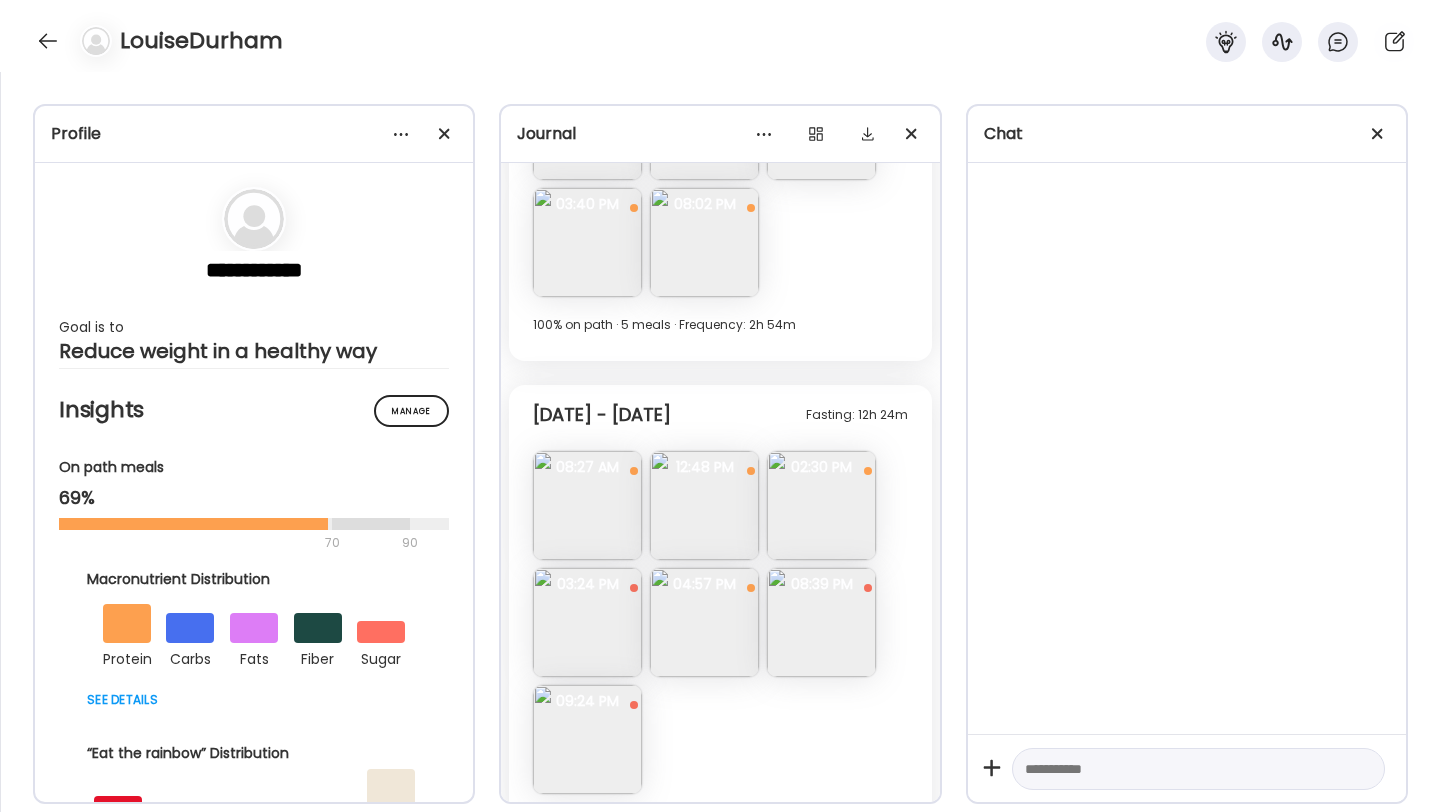 scroll, scrollTop: 6530, scrollLeft: 0, axis: vertical 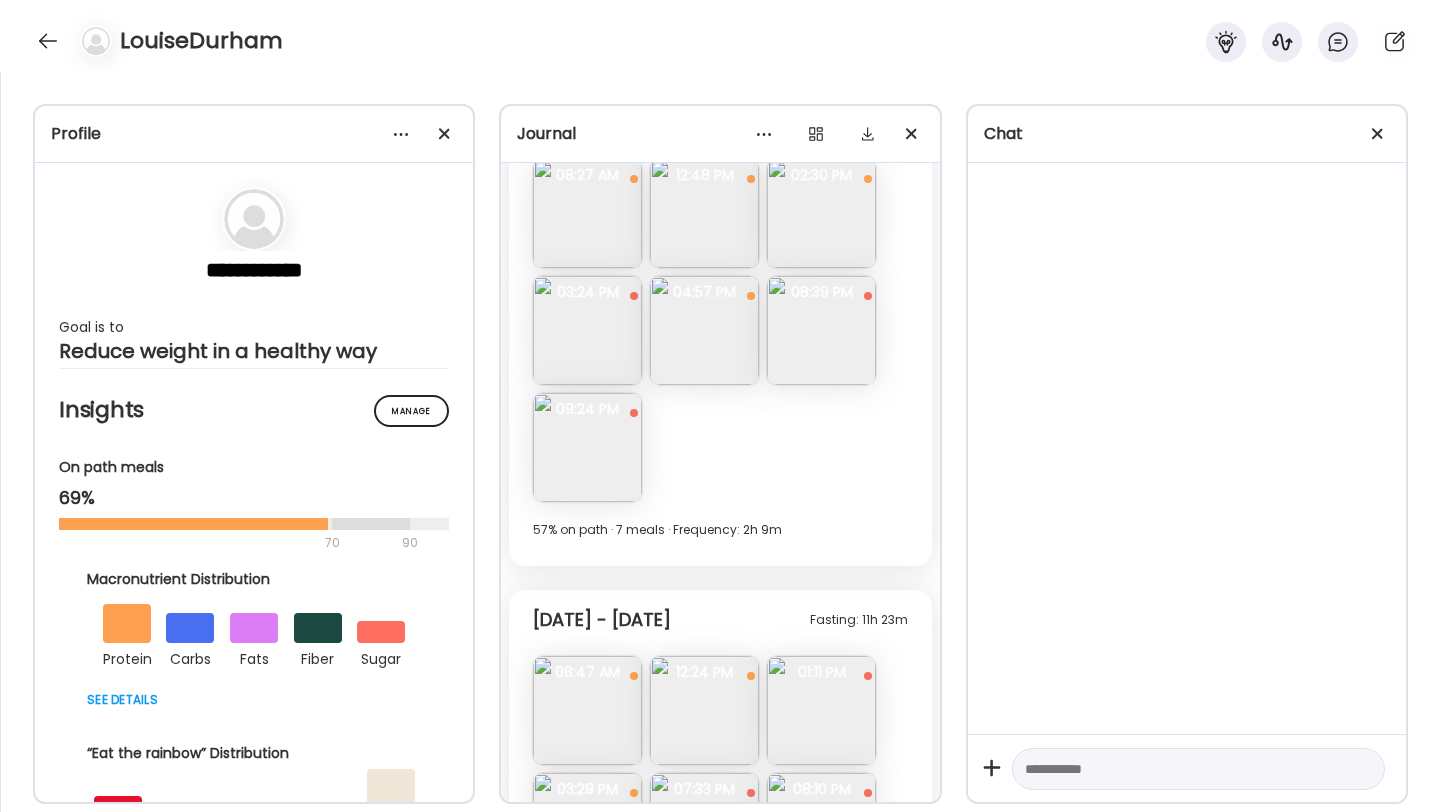 click at bounding box center [587, 447] 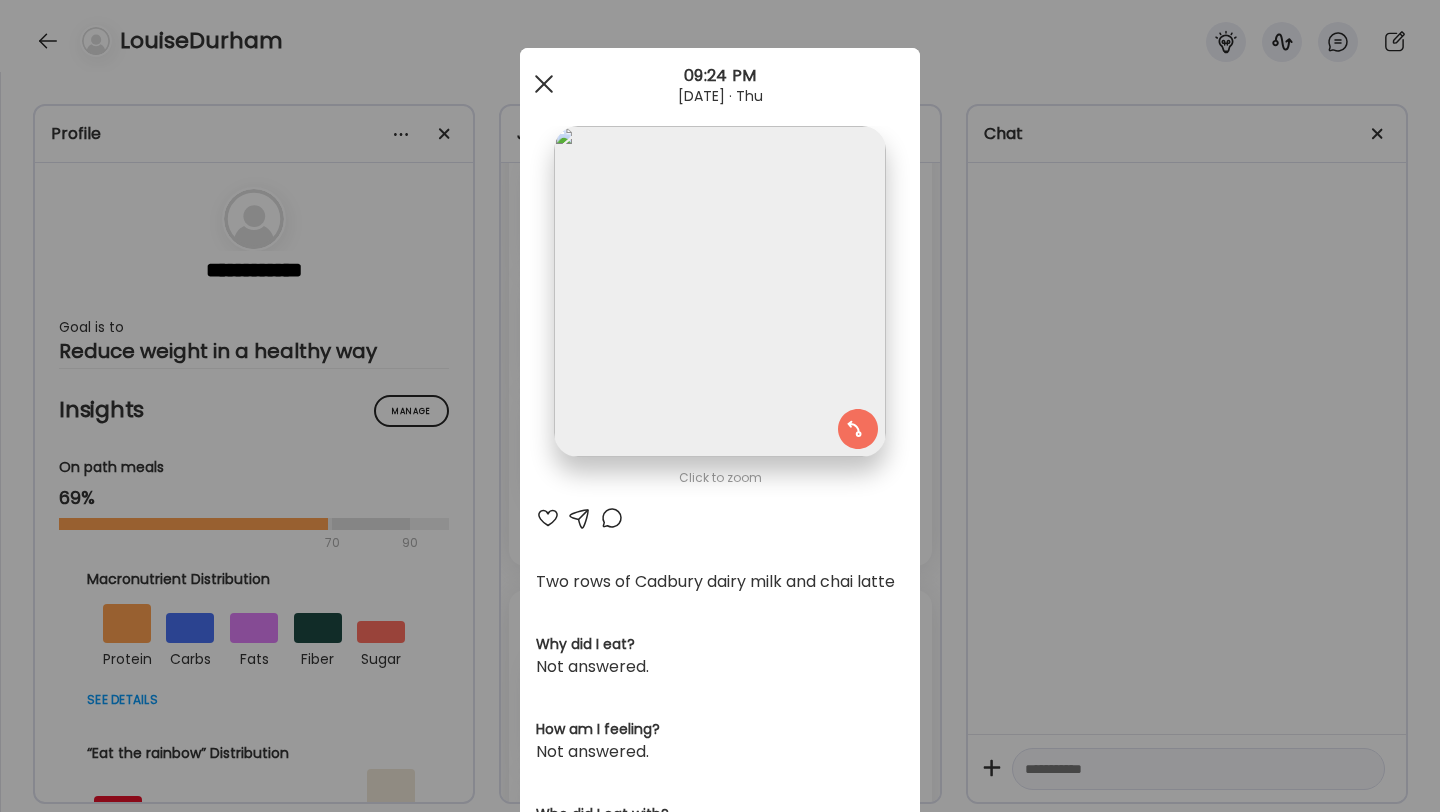 click at bounding box center [544, 84] 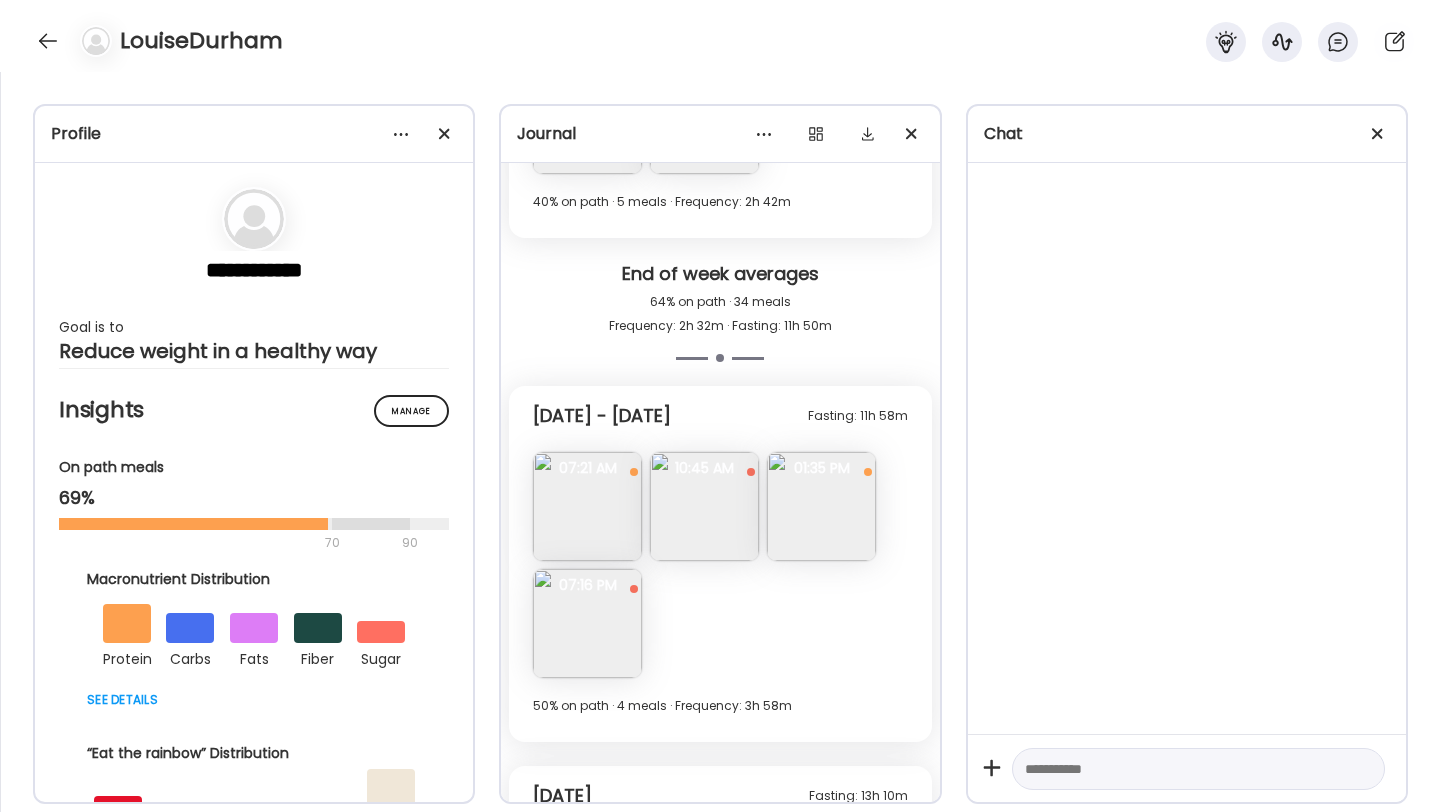 scroll, scrollTop: 7619, scrollLeft: 0, axis: vertical 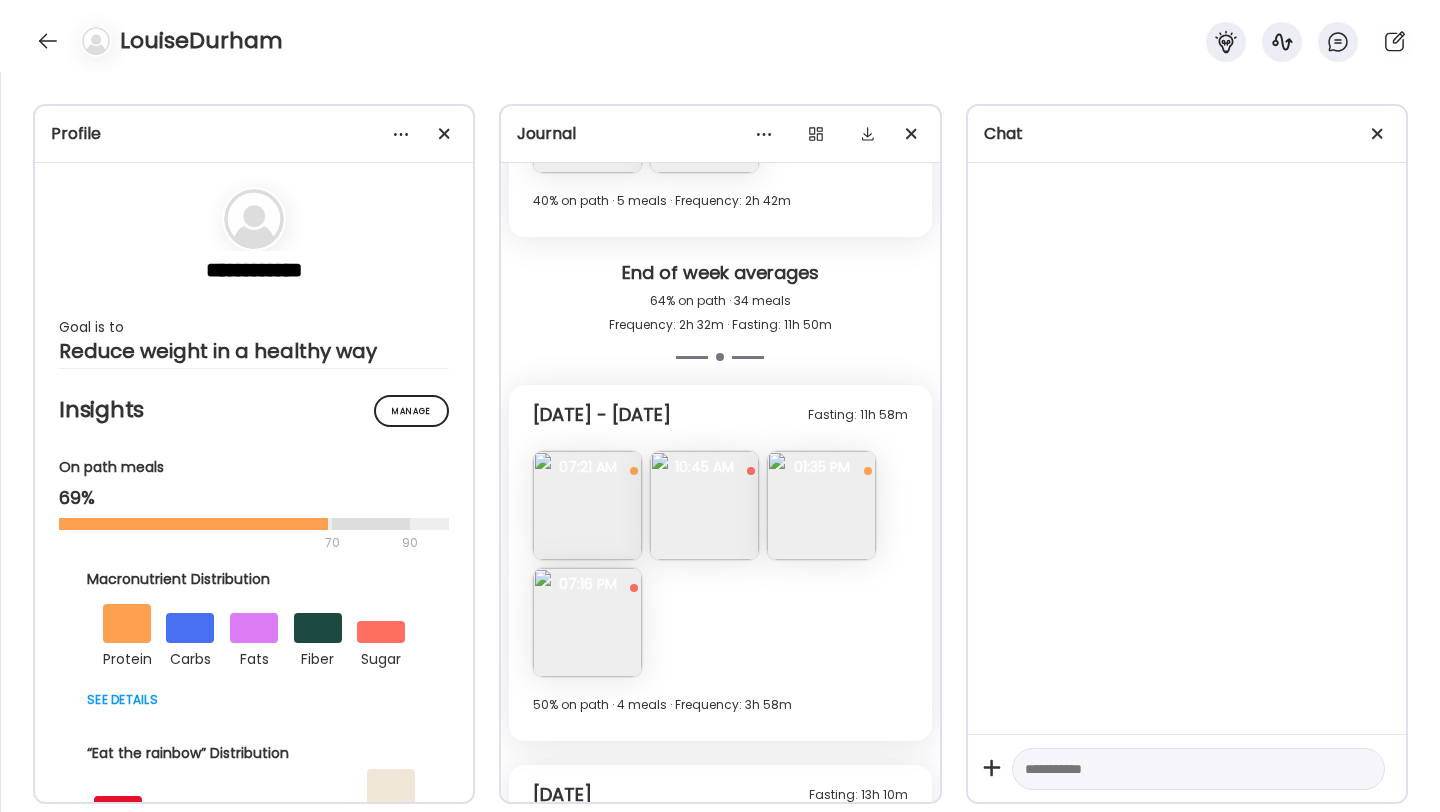click at bounding box center [587, 622] 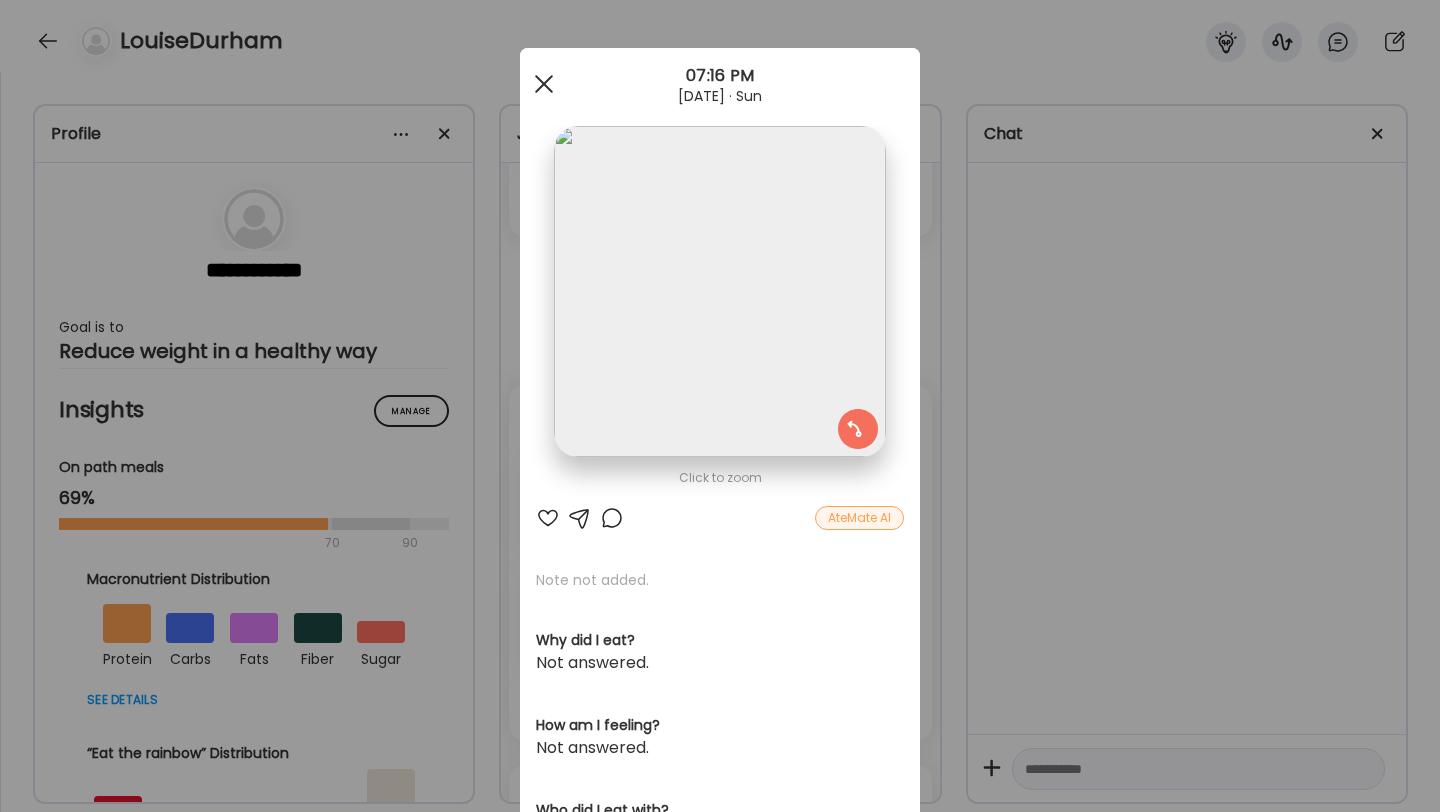 click at bounding box center [544, 84] 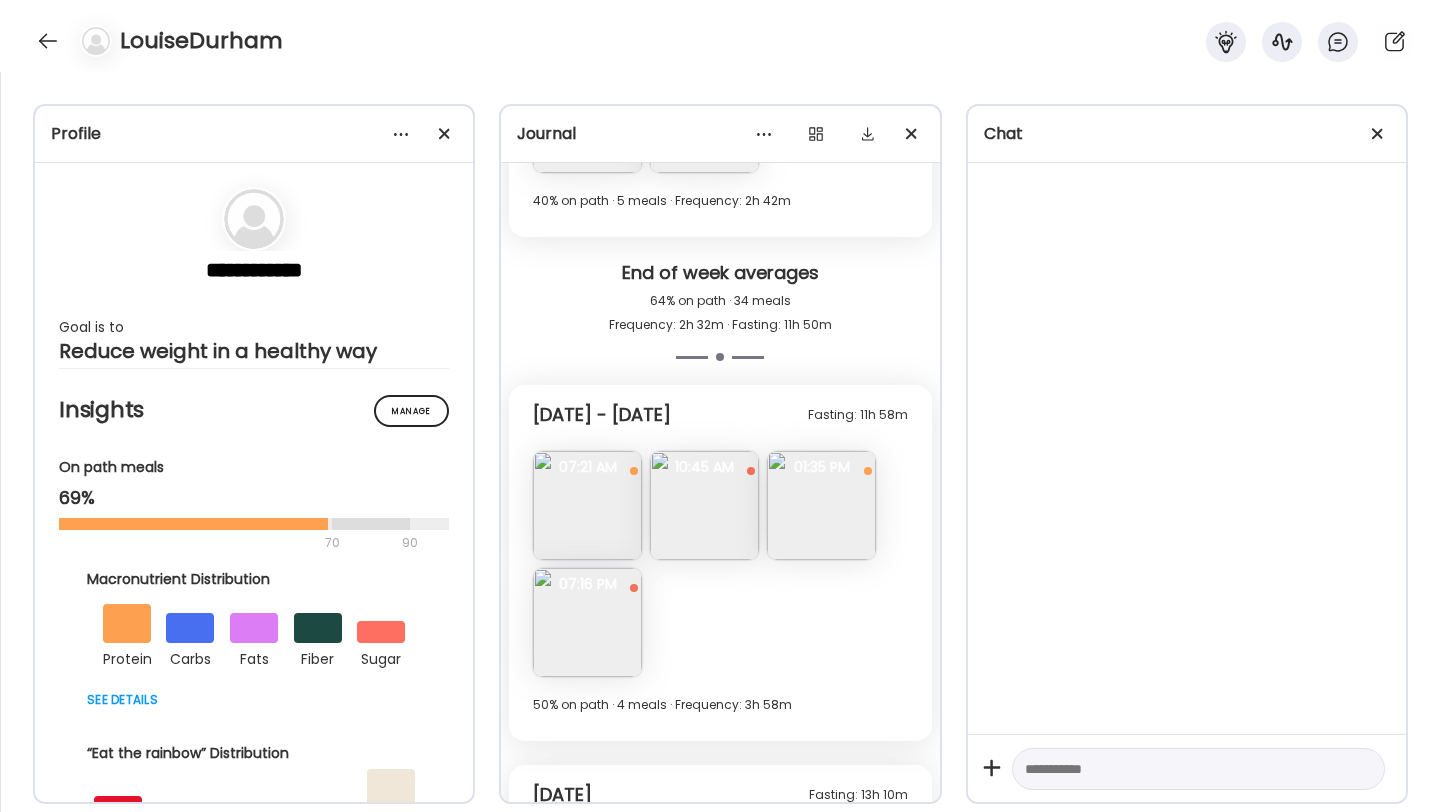 click at bounding box center [821, 505] 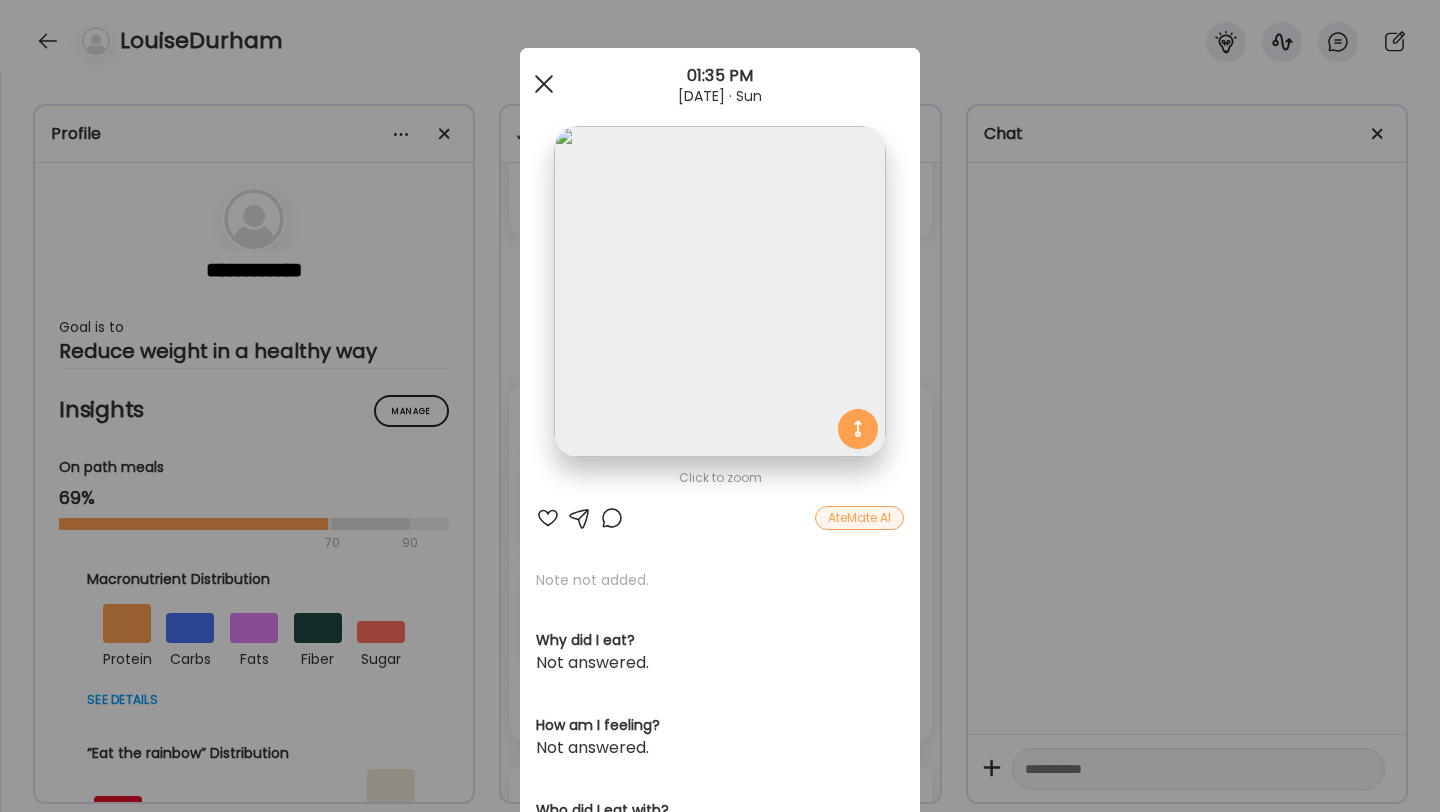 click at bounding box center [544, 84] 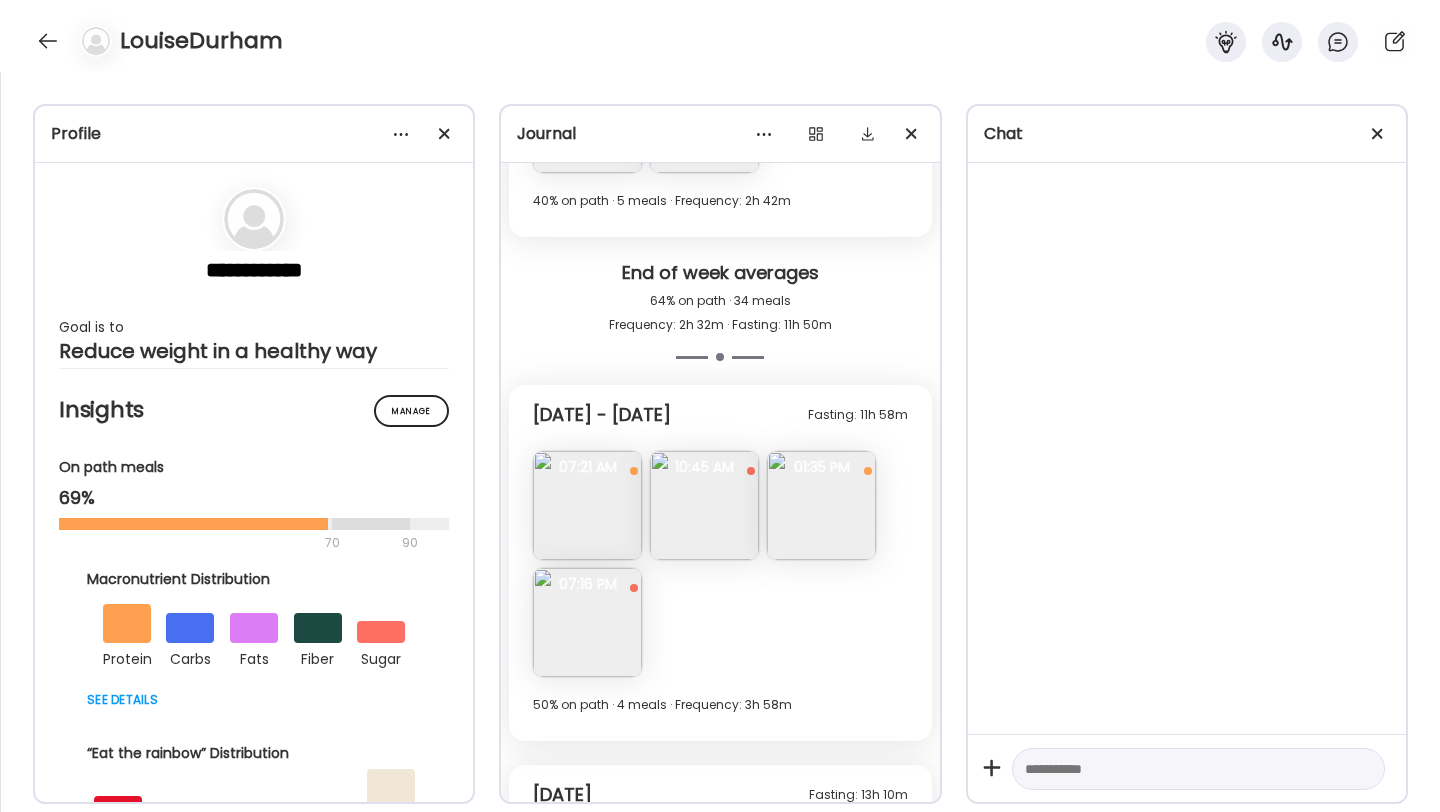 click on "10:45 AM" at bounding box center [704, 467] 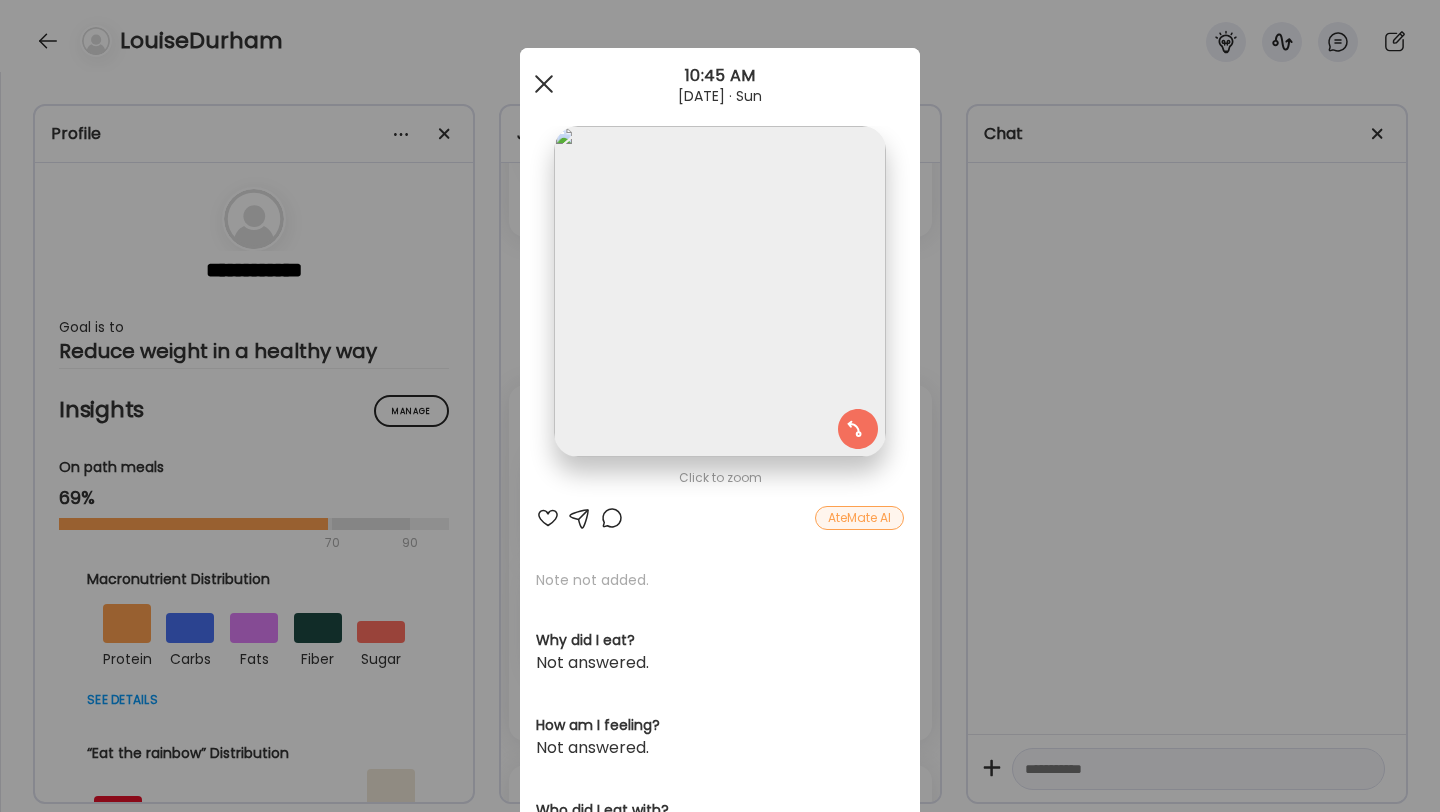 click at bounding box center (544, 84) 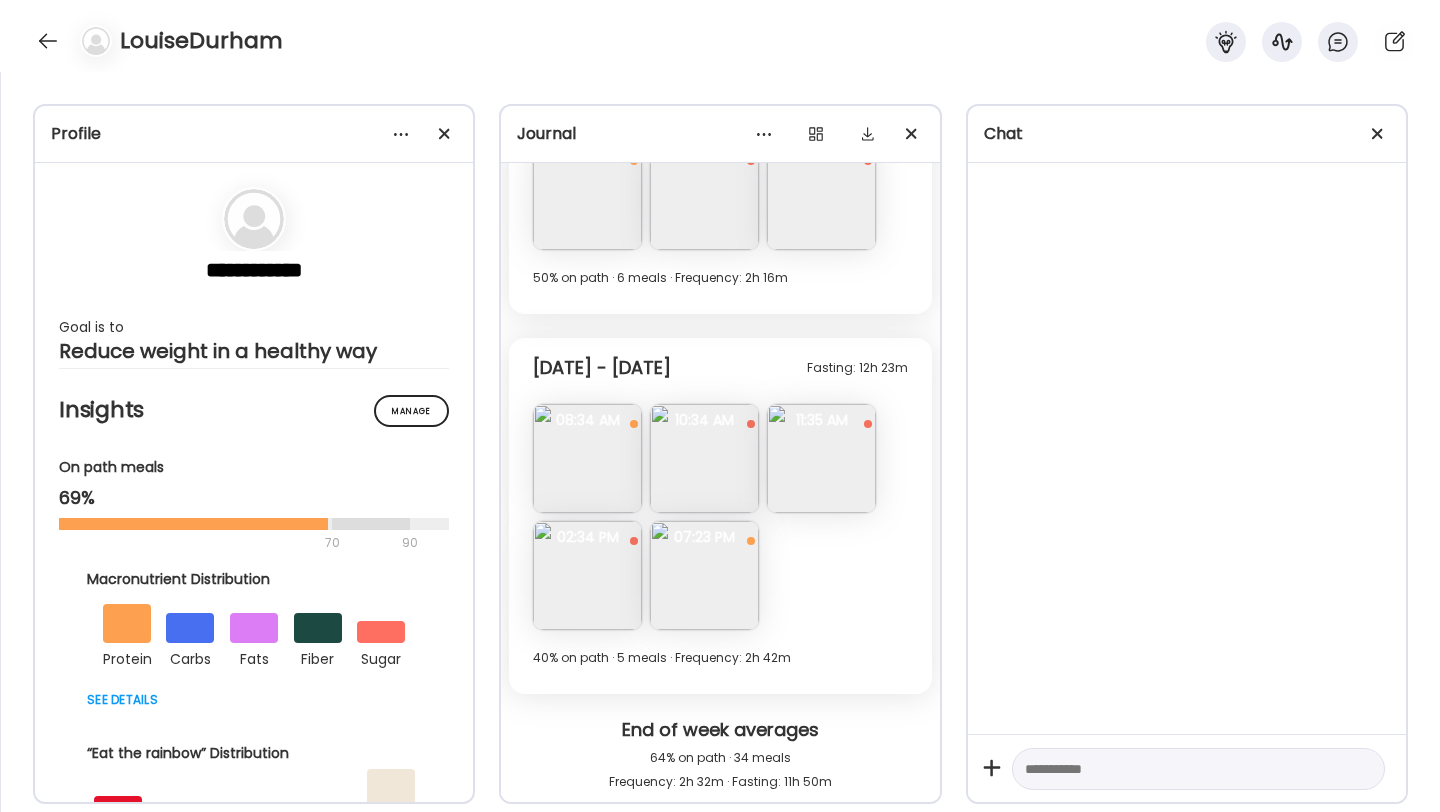 scroll, scrollTop: 7146, scrollLeft: 0, axis: vertical 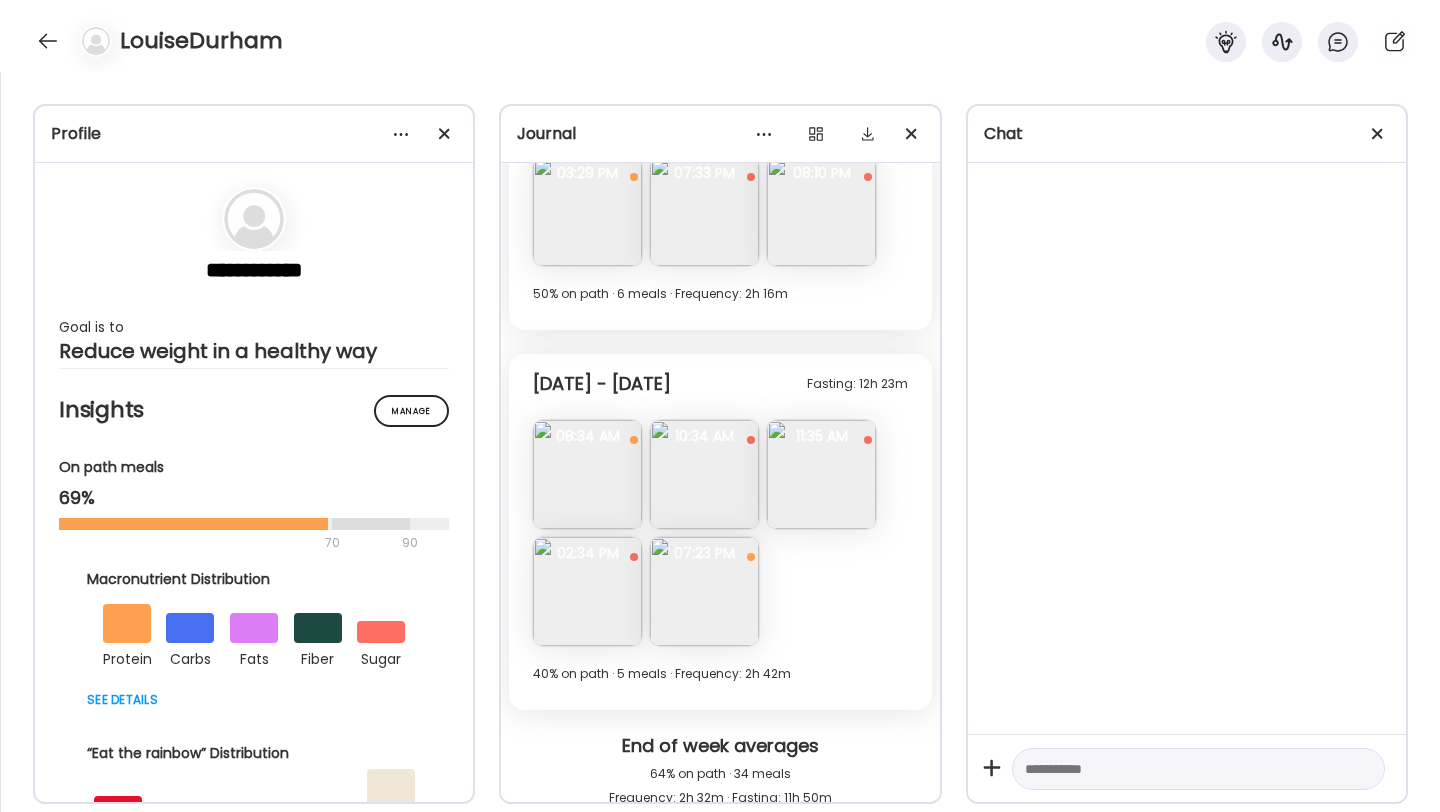 click at bounding box center [587, 591] 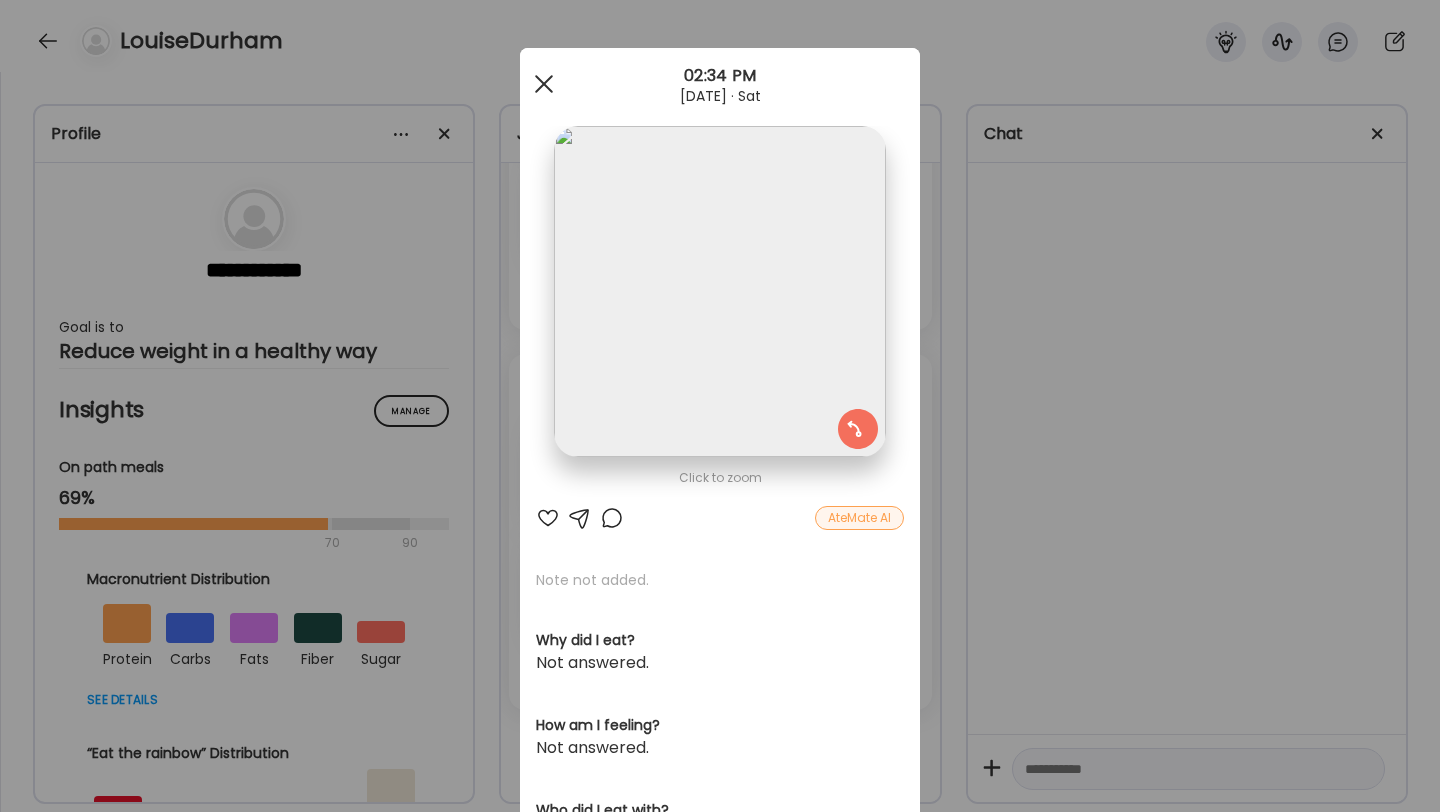 click at bounding box center [544, 84] 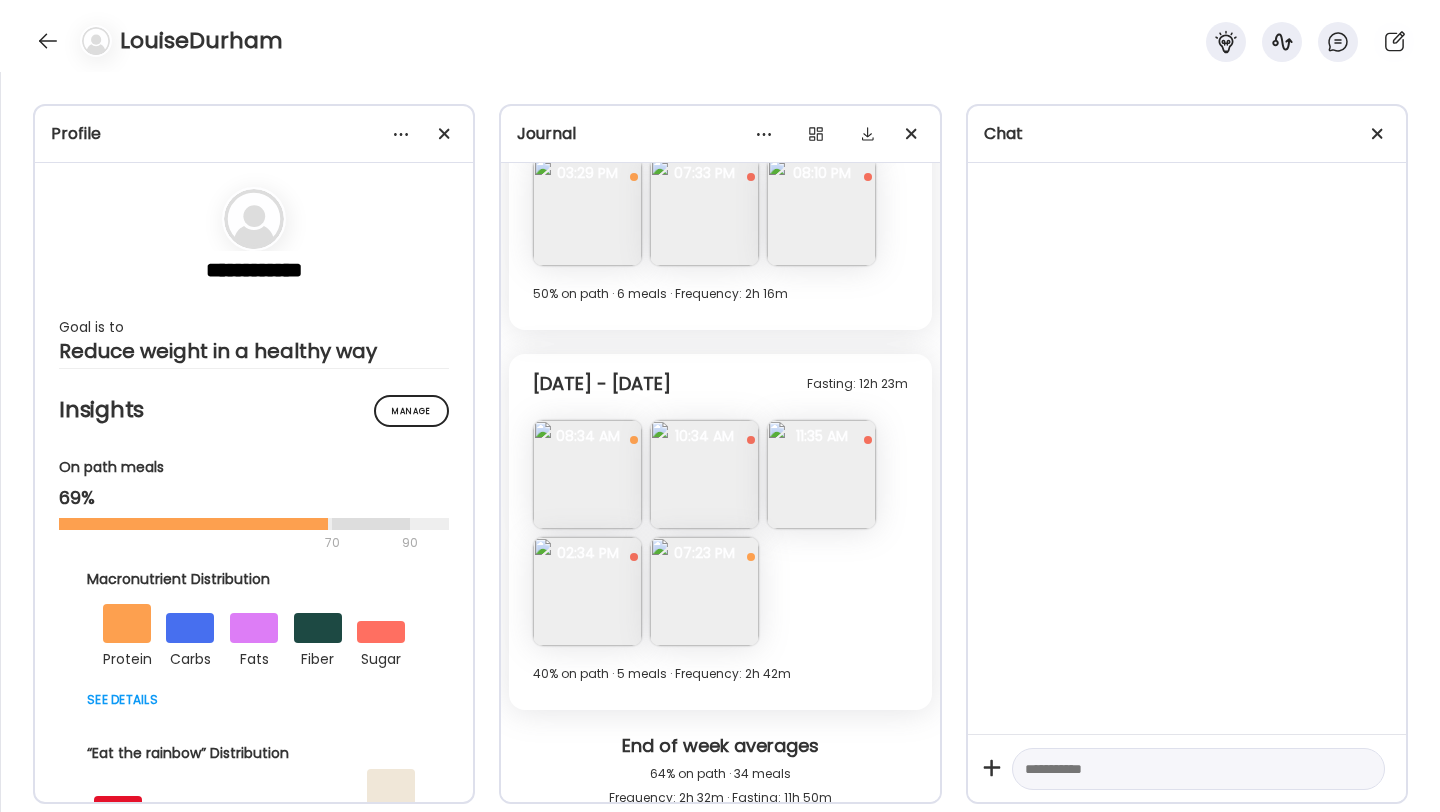 click at bounding box center (821, 474) 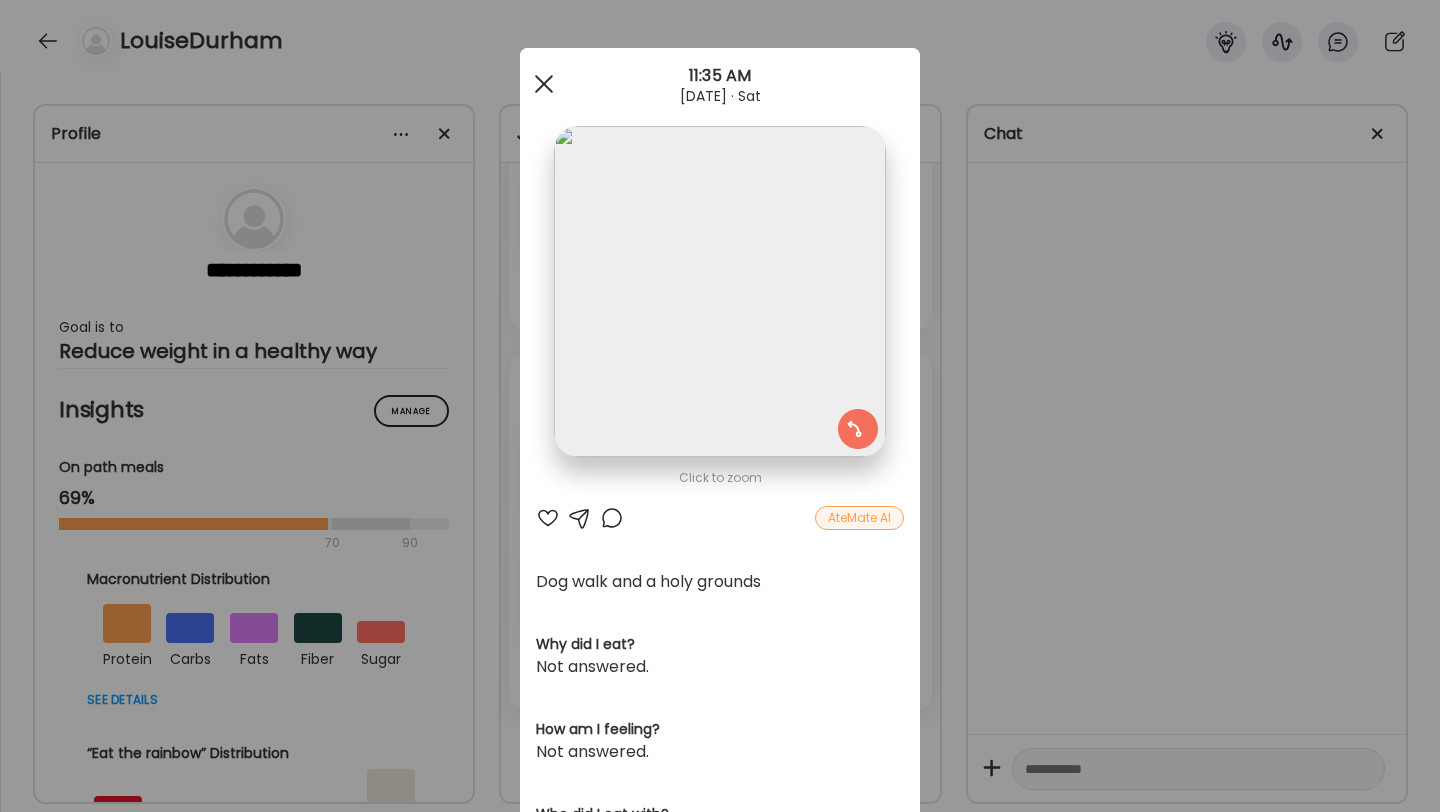click at bounding box center (544, 84) 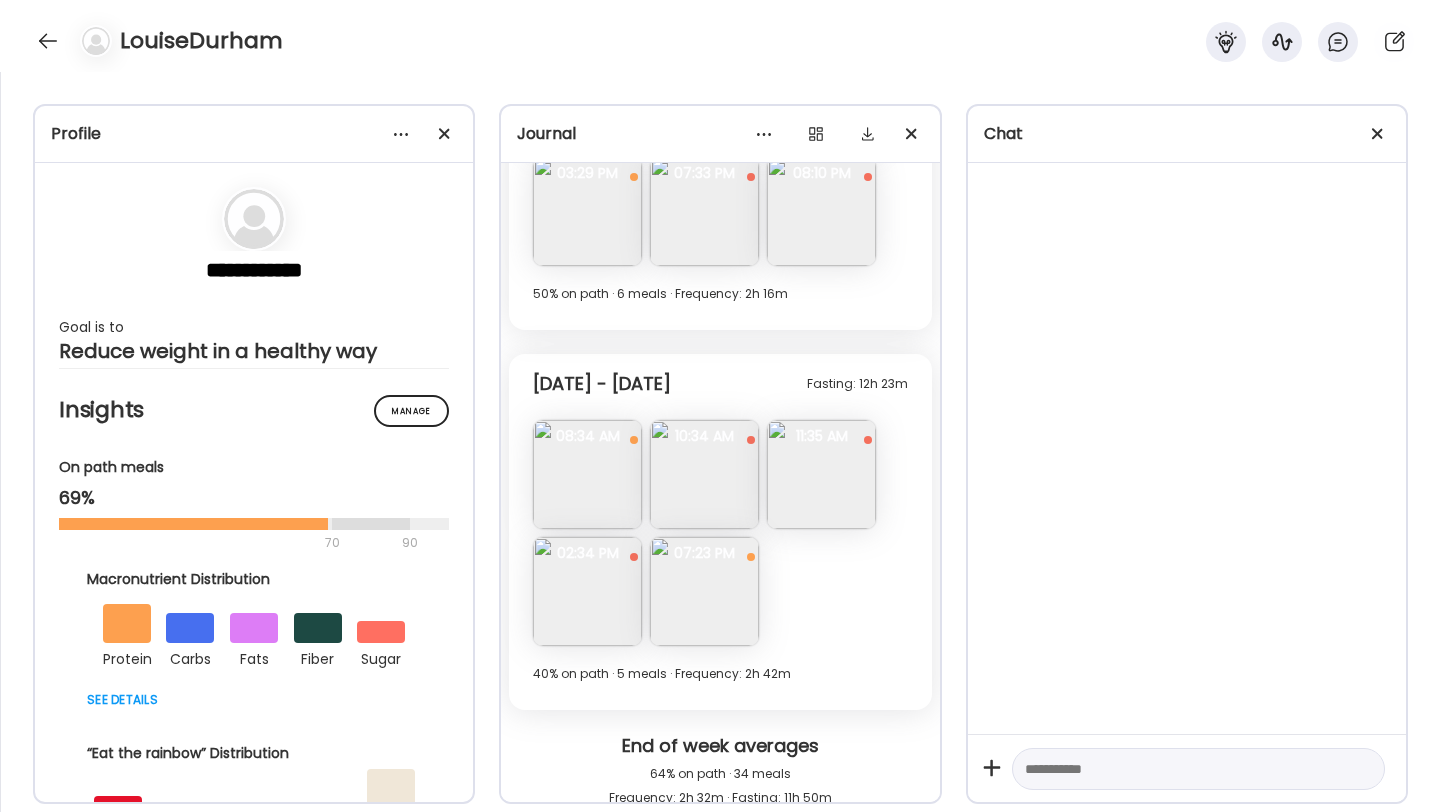 click at bounding box center (704, 591) 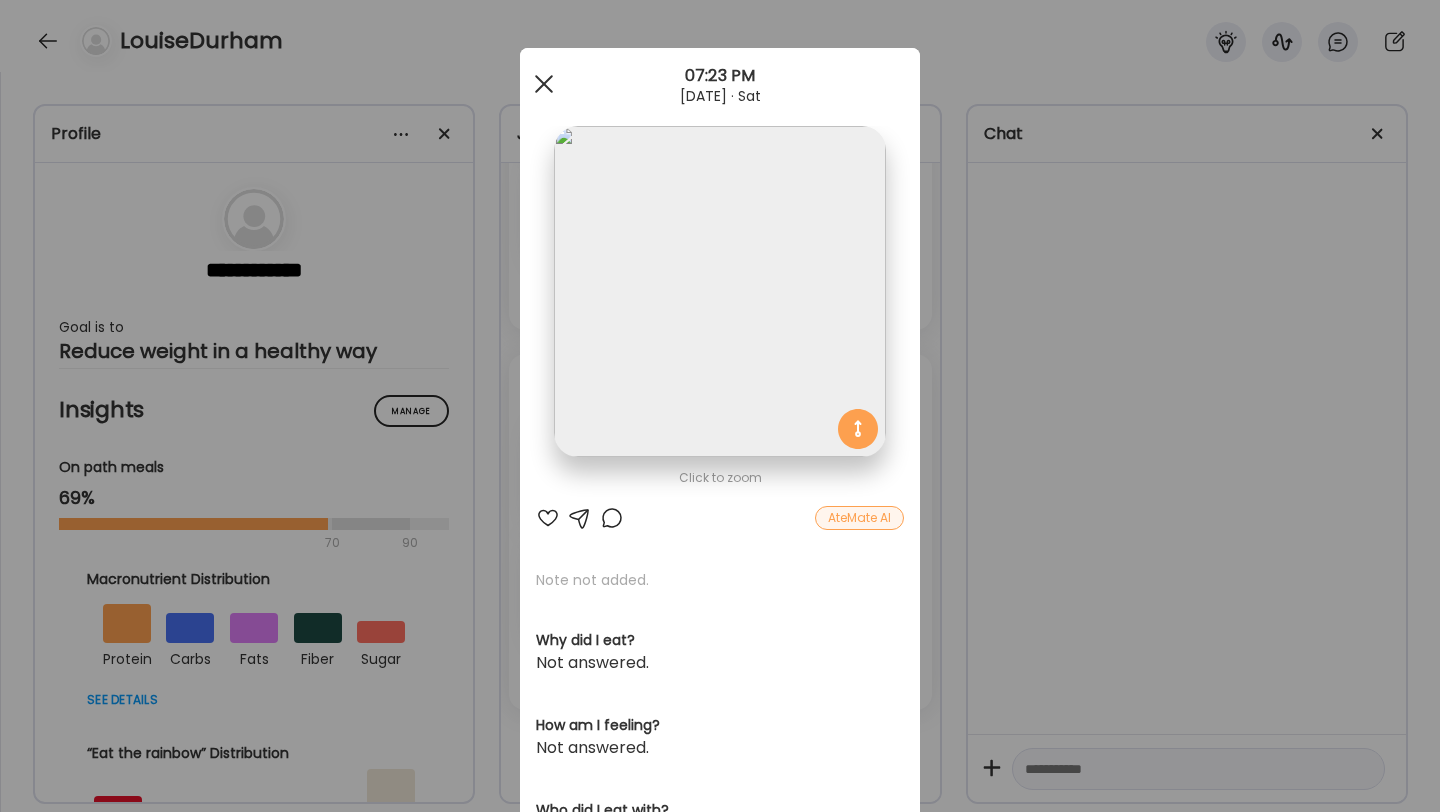 click at bounding box center [544, 84] 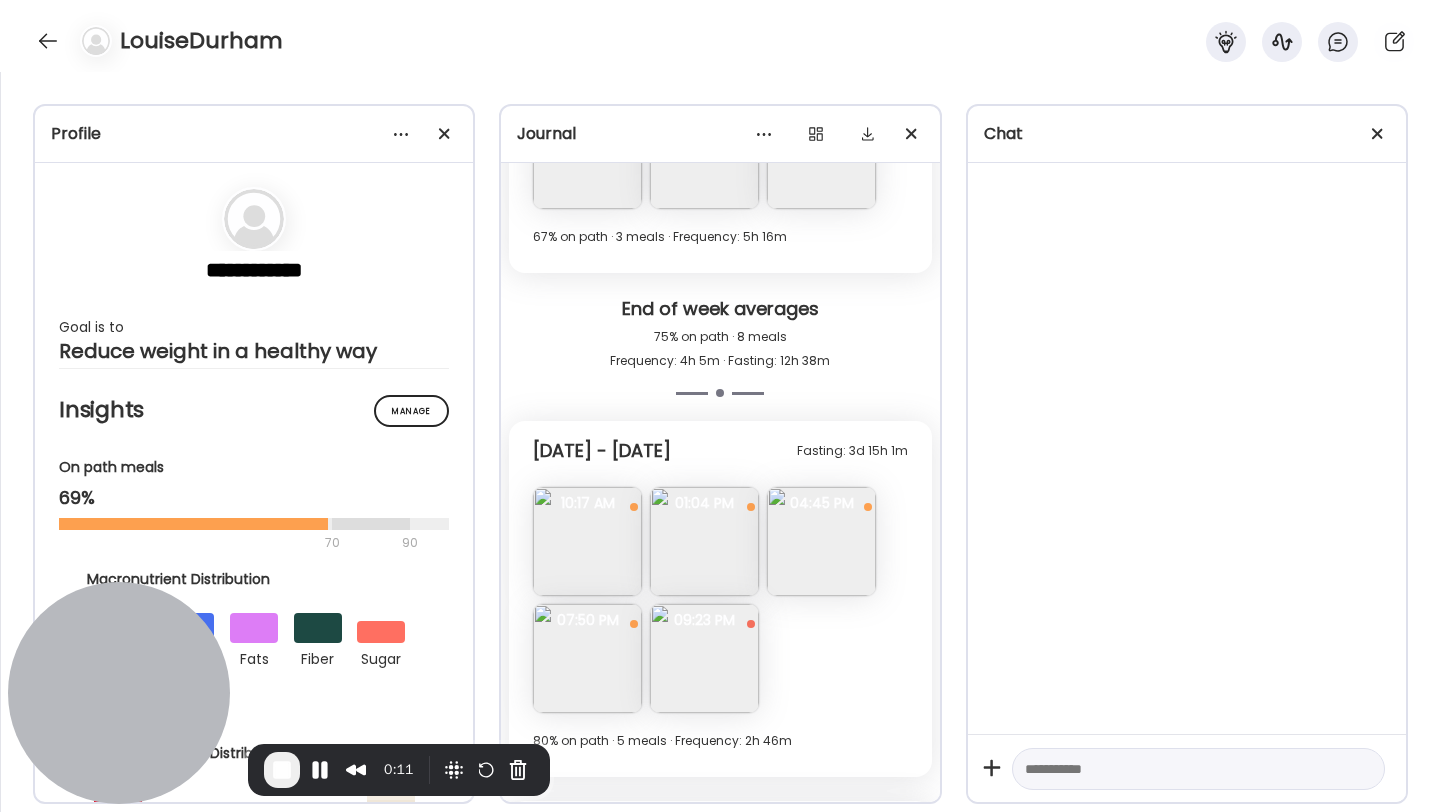 scroll, scrollTop: 5243, scrollLeft: 0, axis: vertical 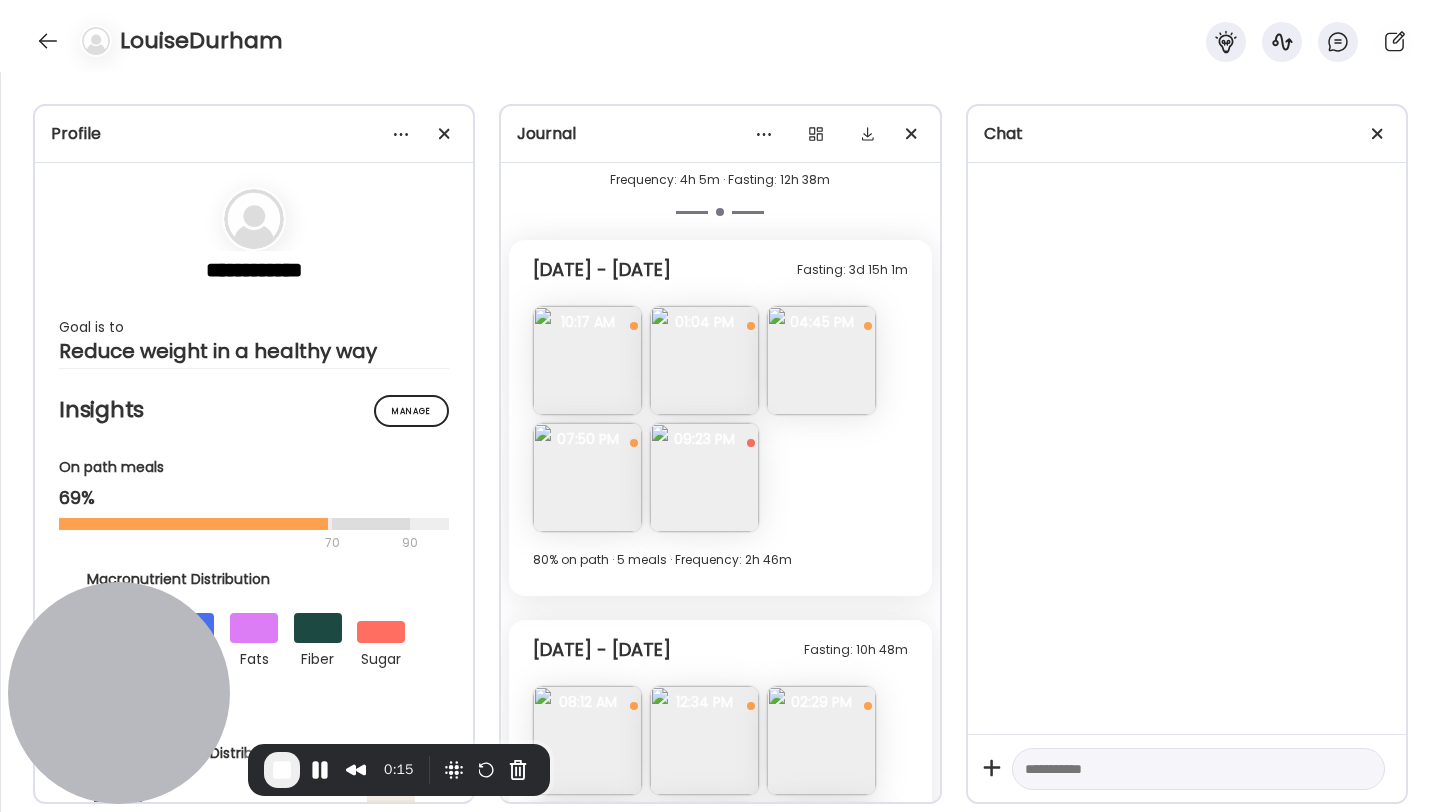 click at bounding box center [587, 360] 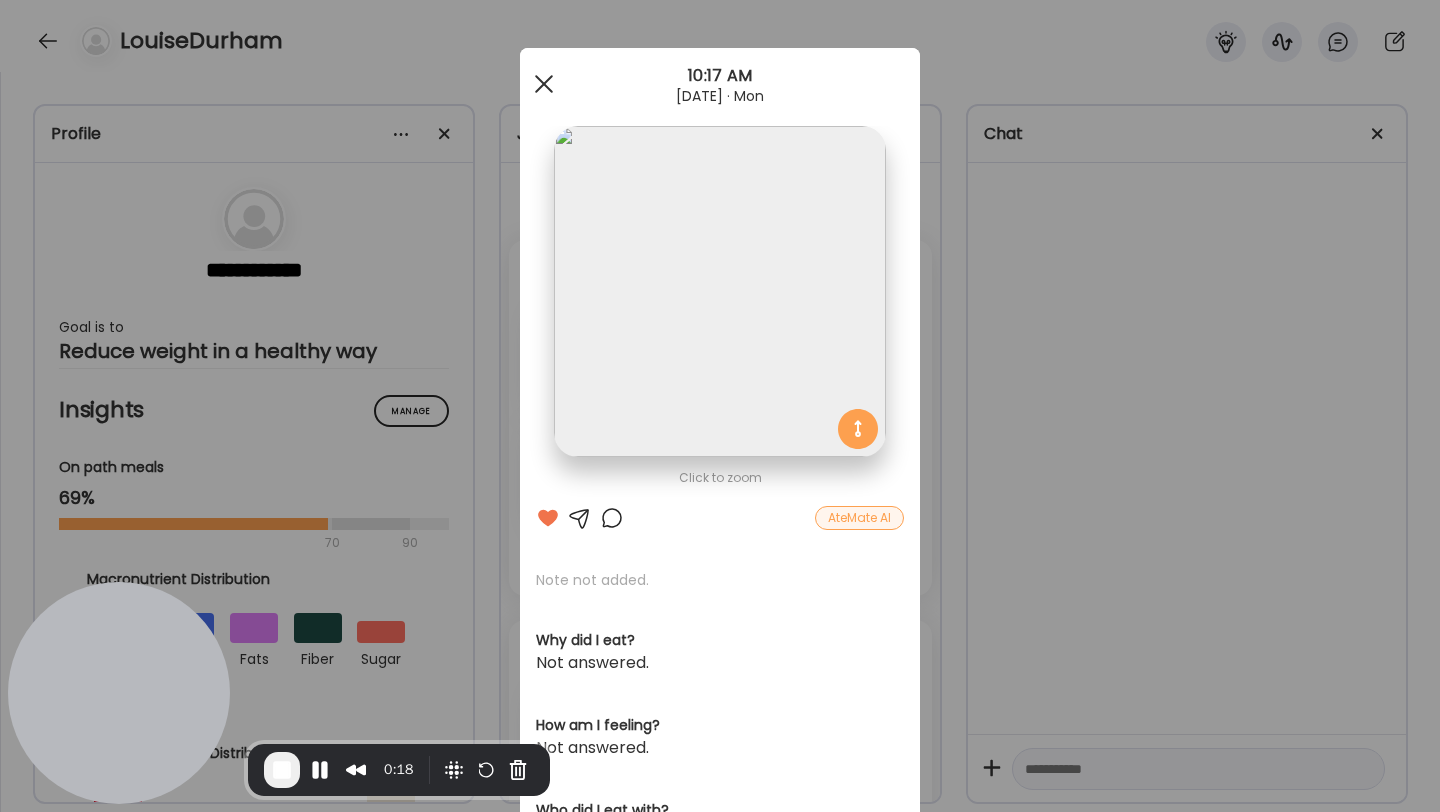 click at bounding box center (544, 84) 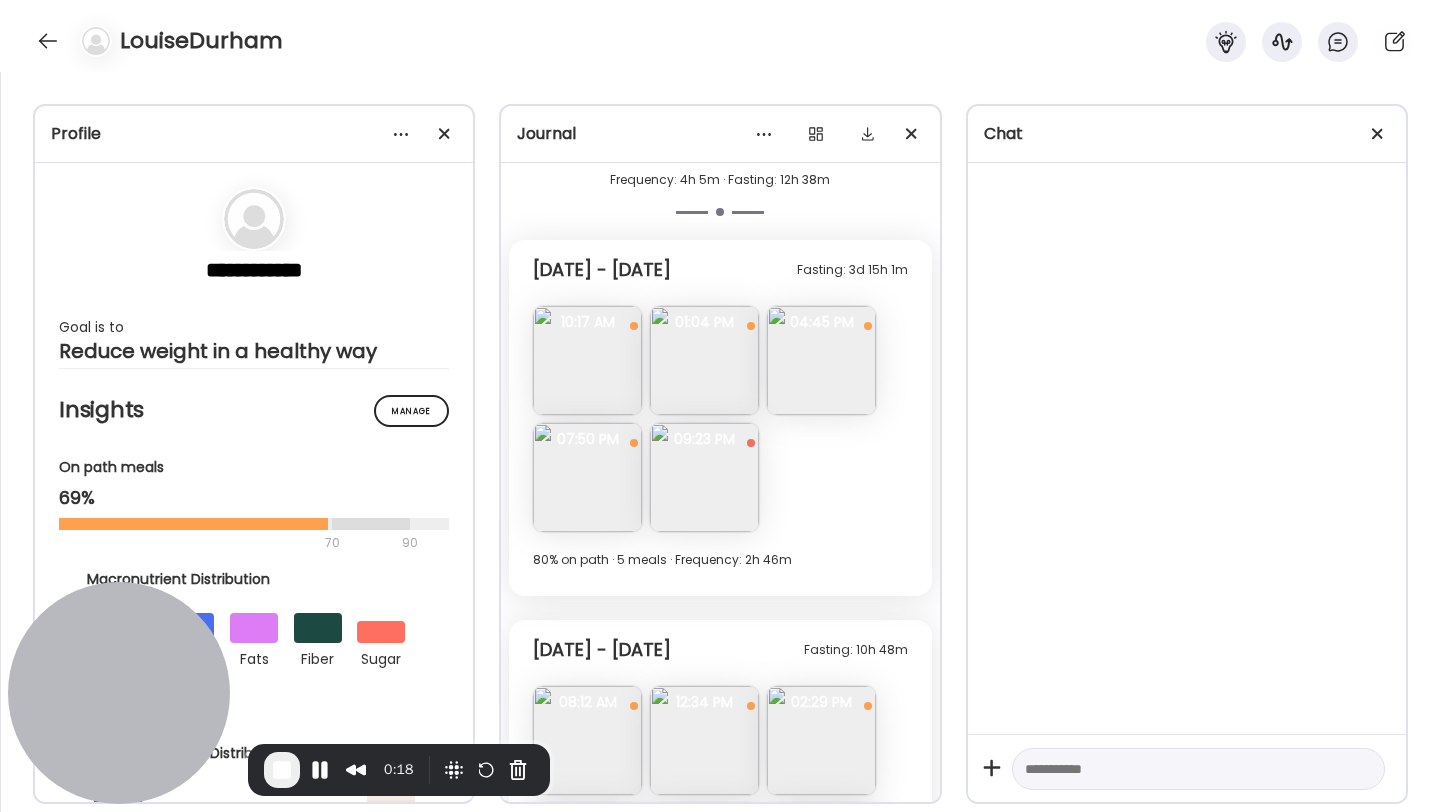 click at bounding box center (704, 360) 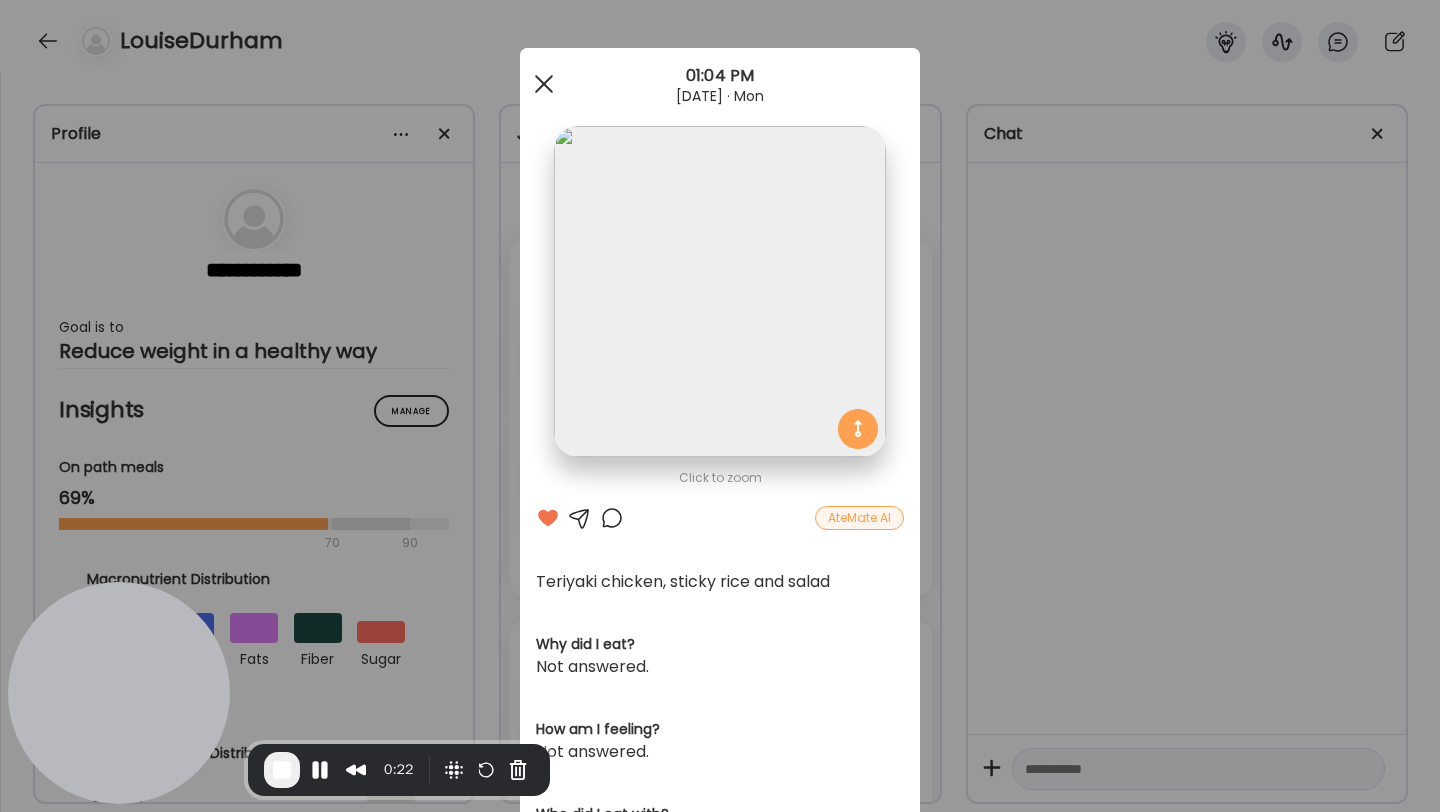 click at bounding box center [544, 84] 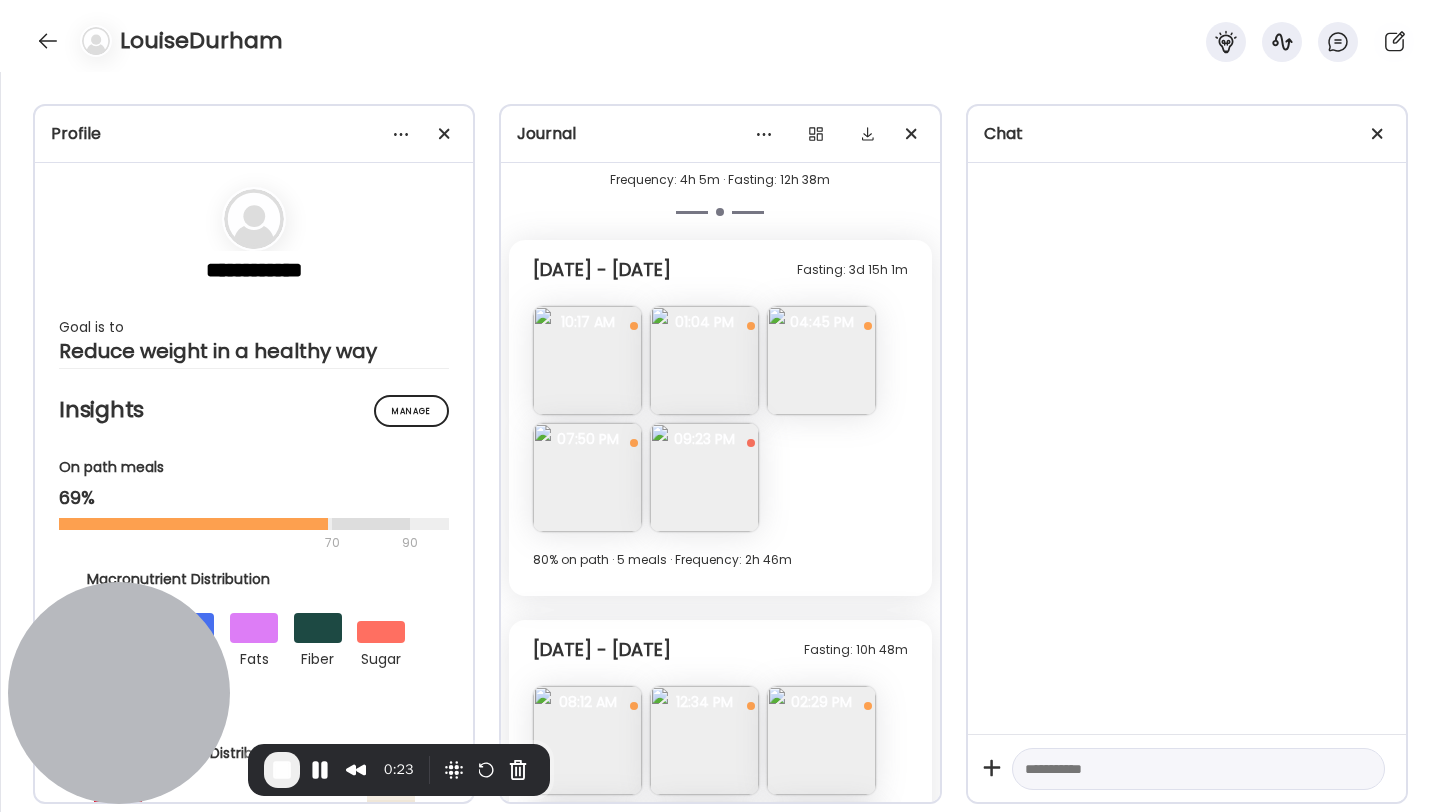 click at bounding box center [821, 360] 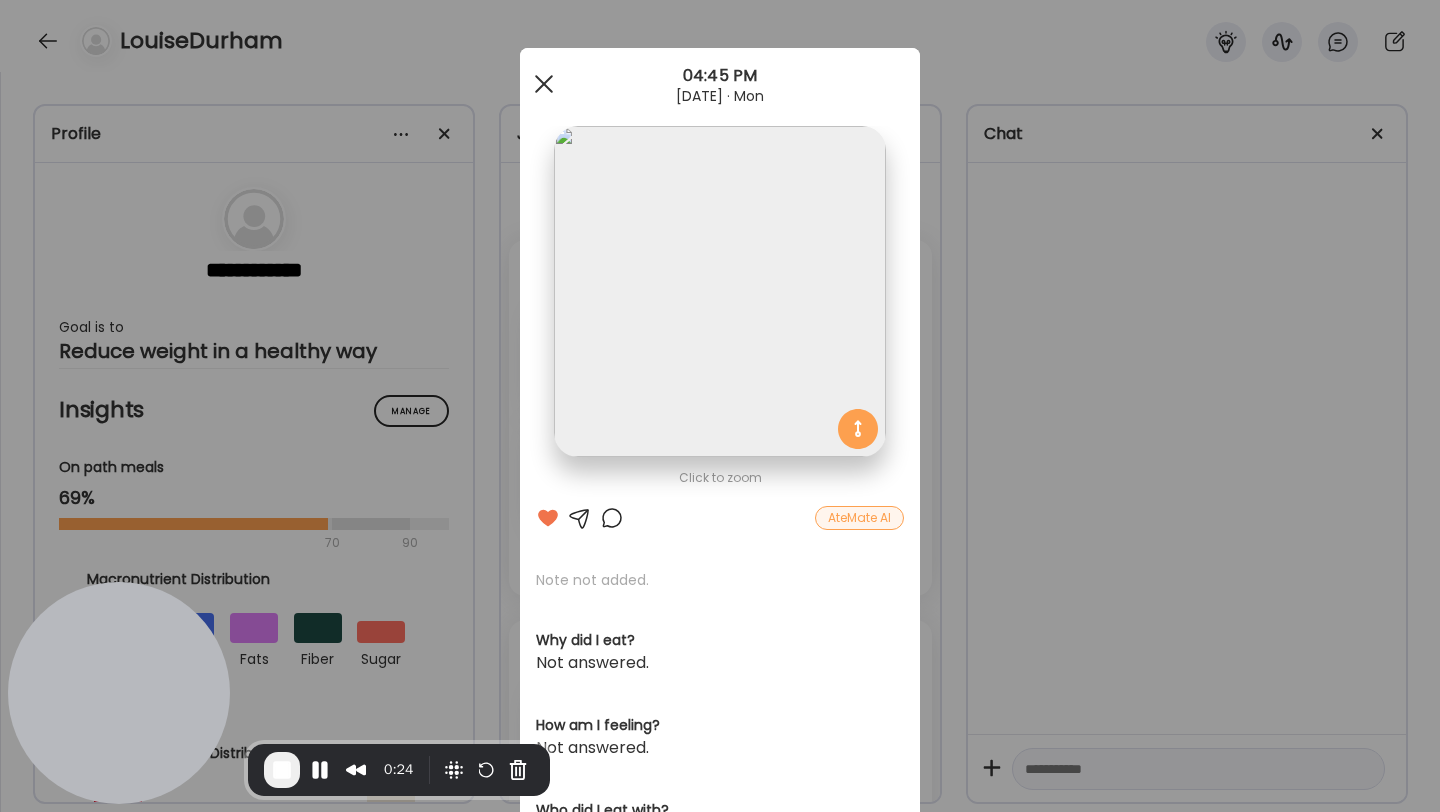 click at bounding box center [544, 84] 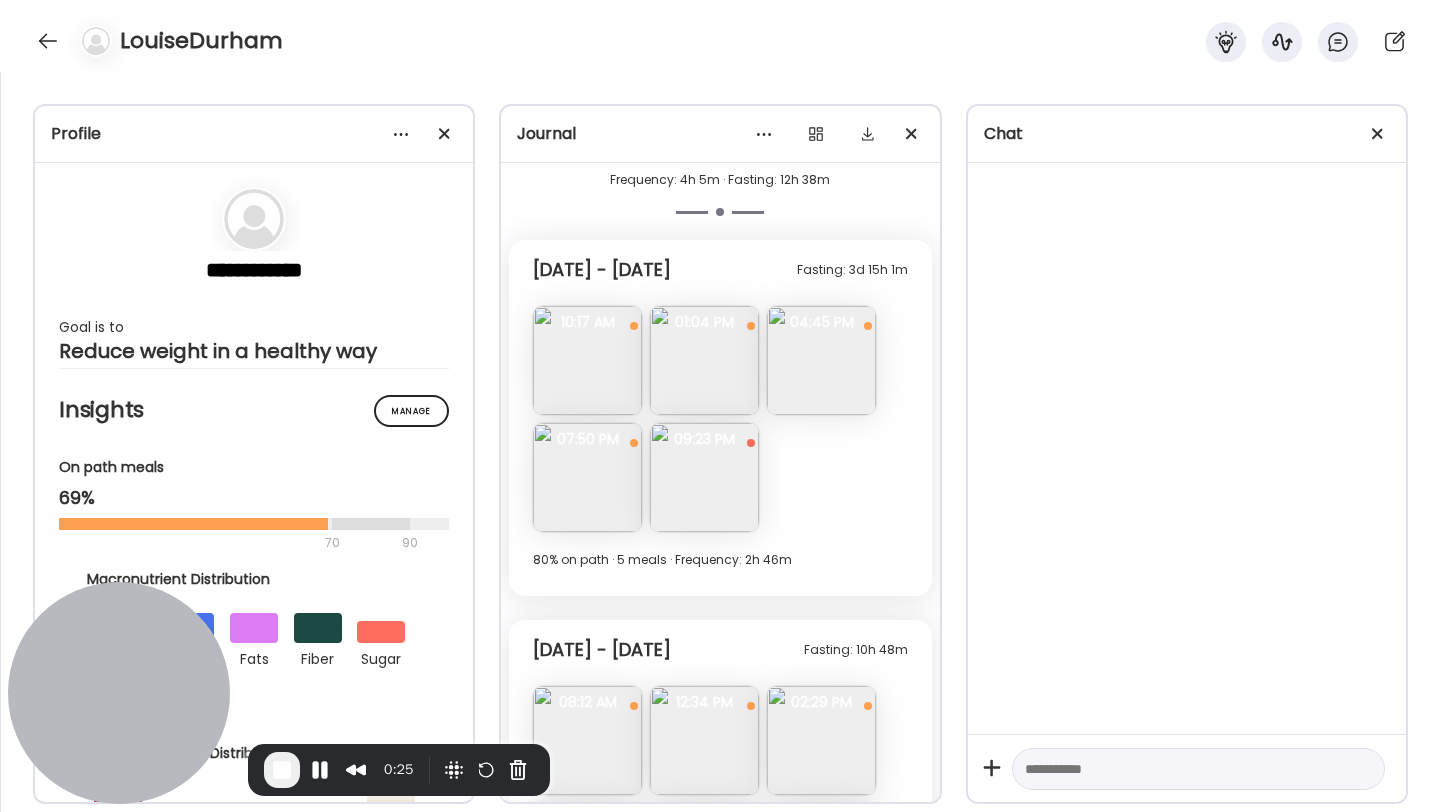 click at bounding box center (587, 477) 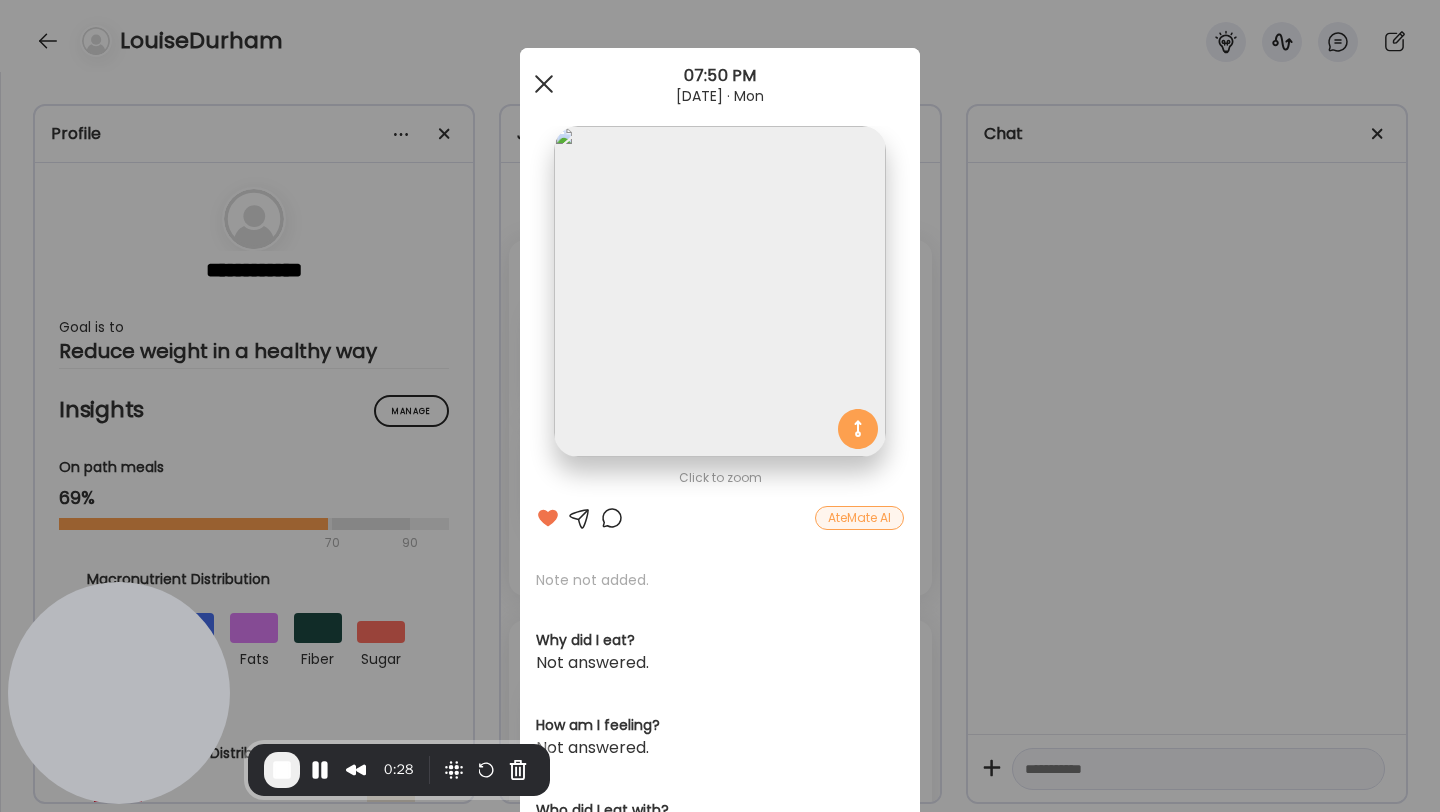 click at bounding box center [544, 84] 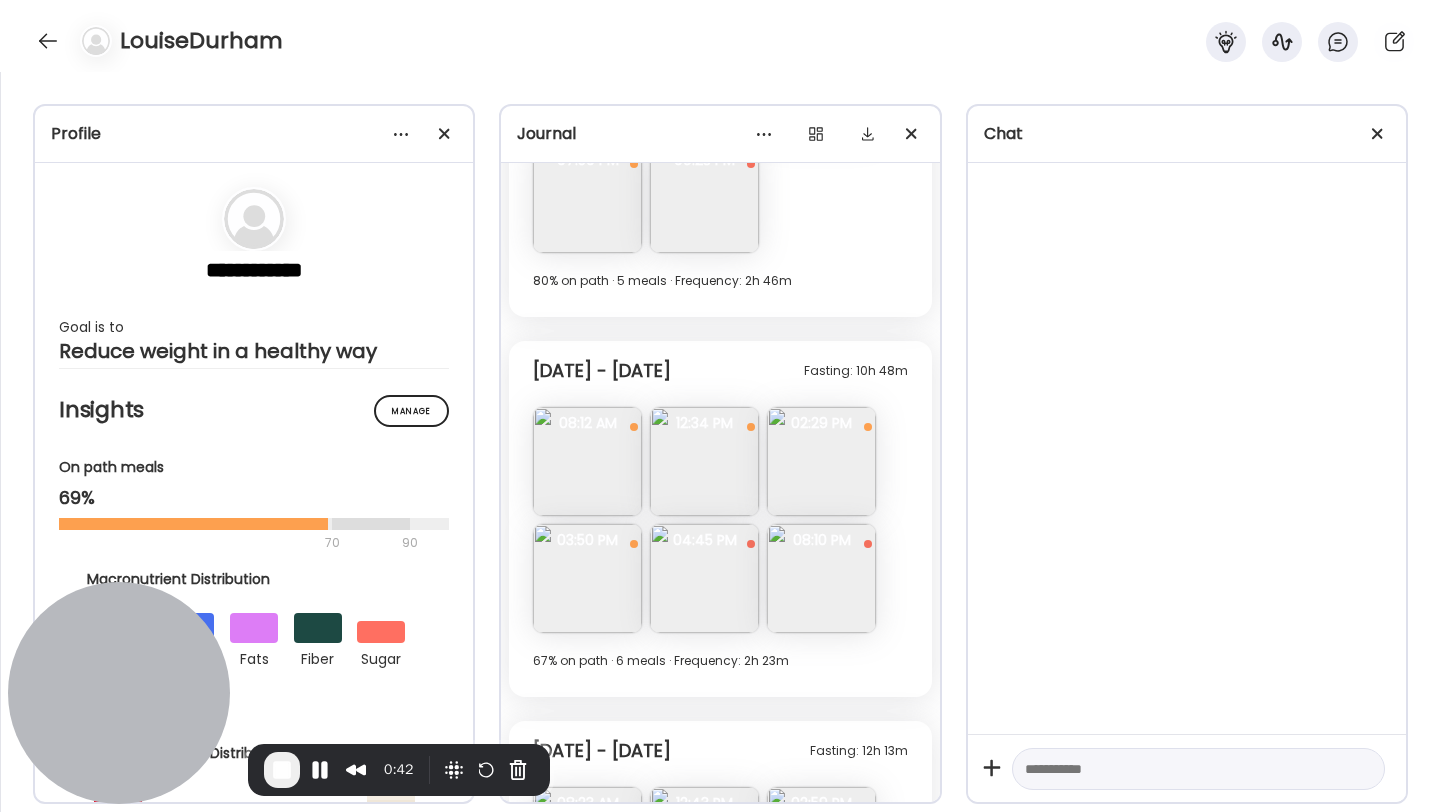 scroll, scrollTop: 5590, scrollLeft: 0, axis: vertical 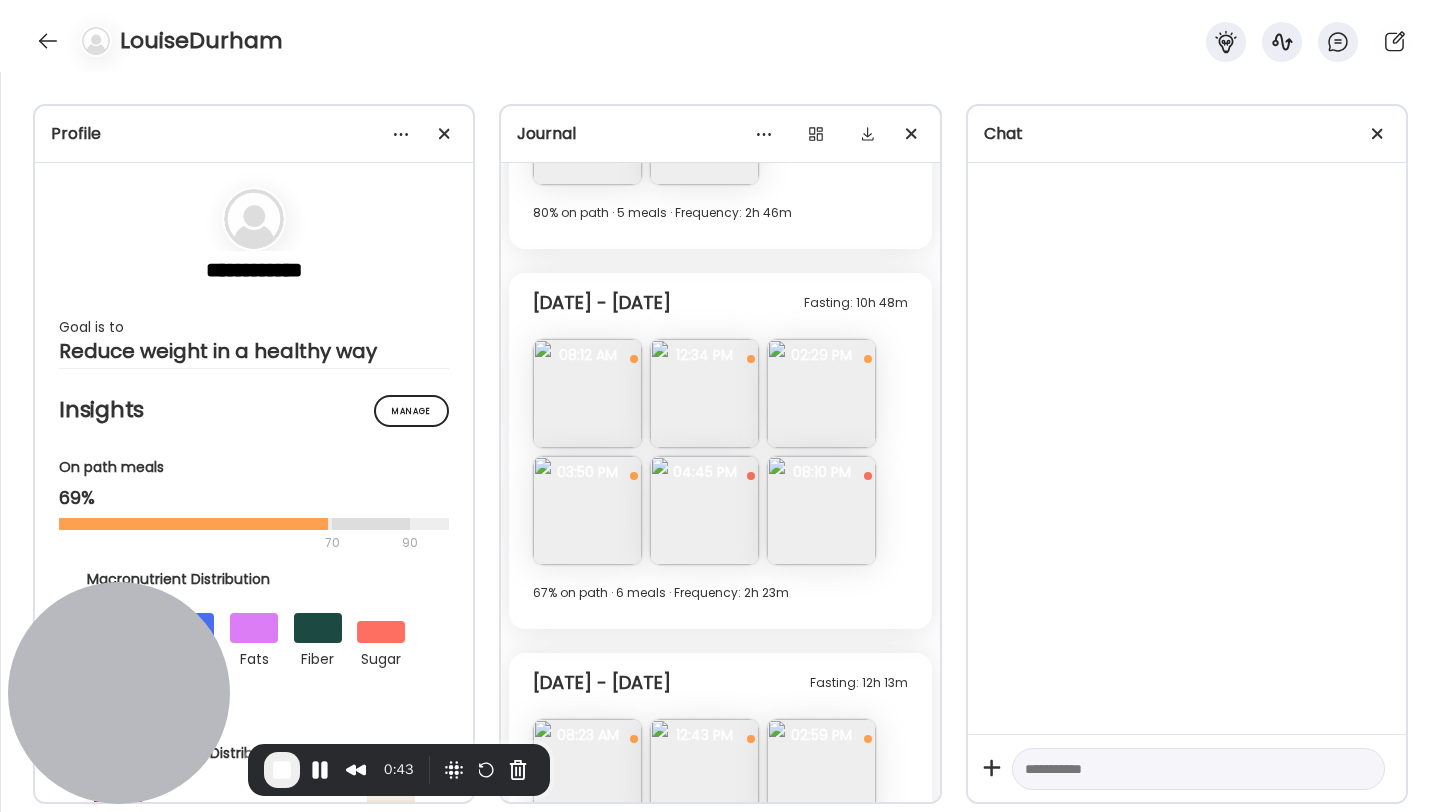 click at bounding box center (704, 393) 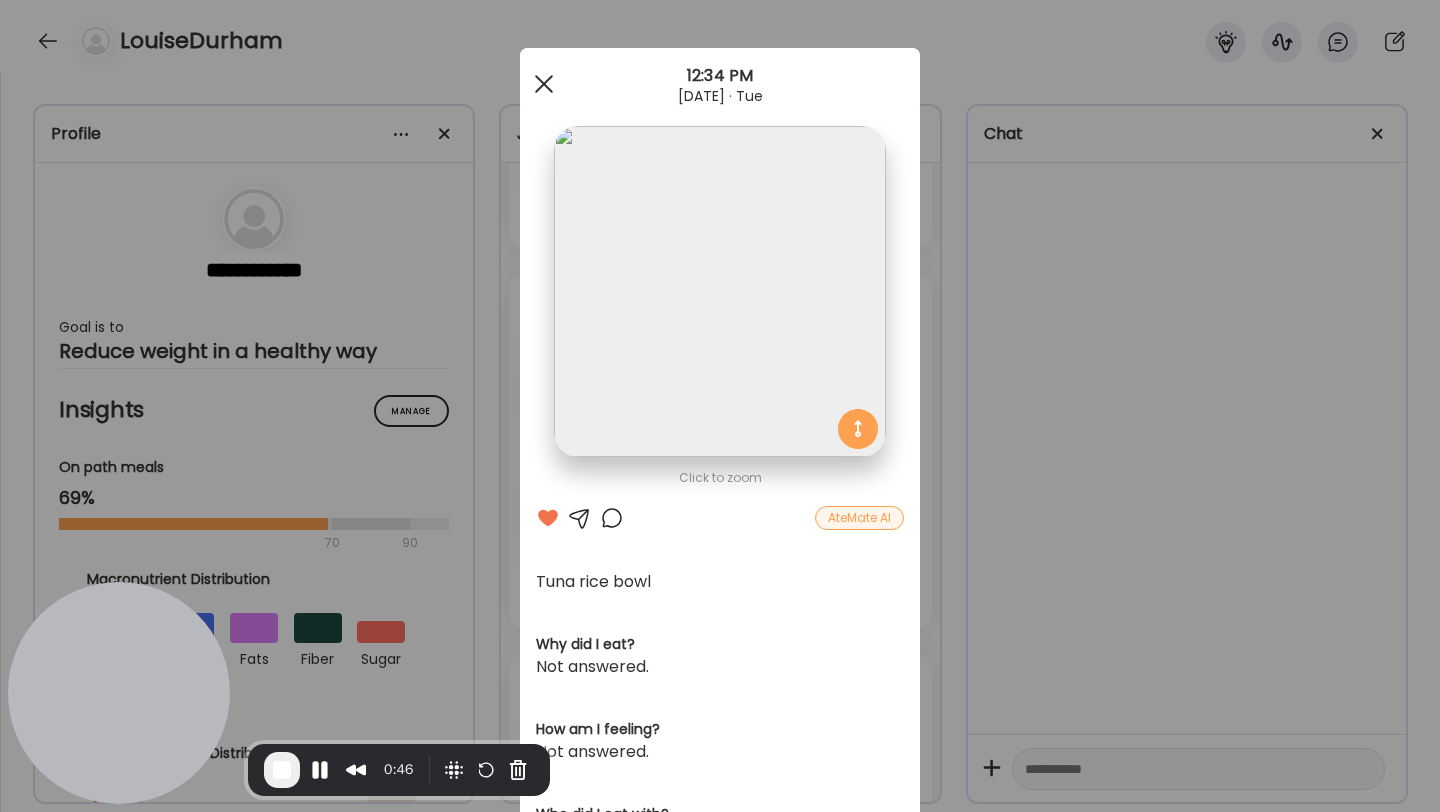 click at bounding box center (544, 84) 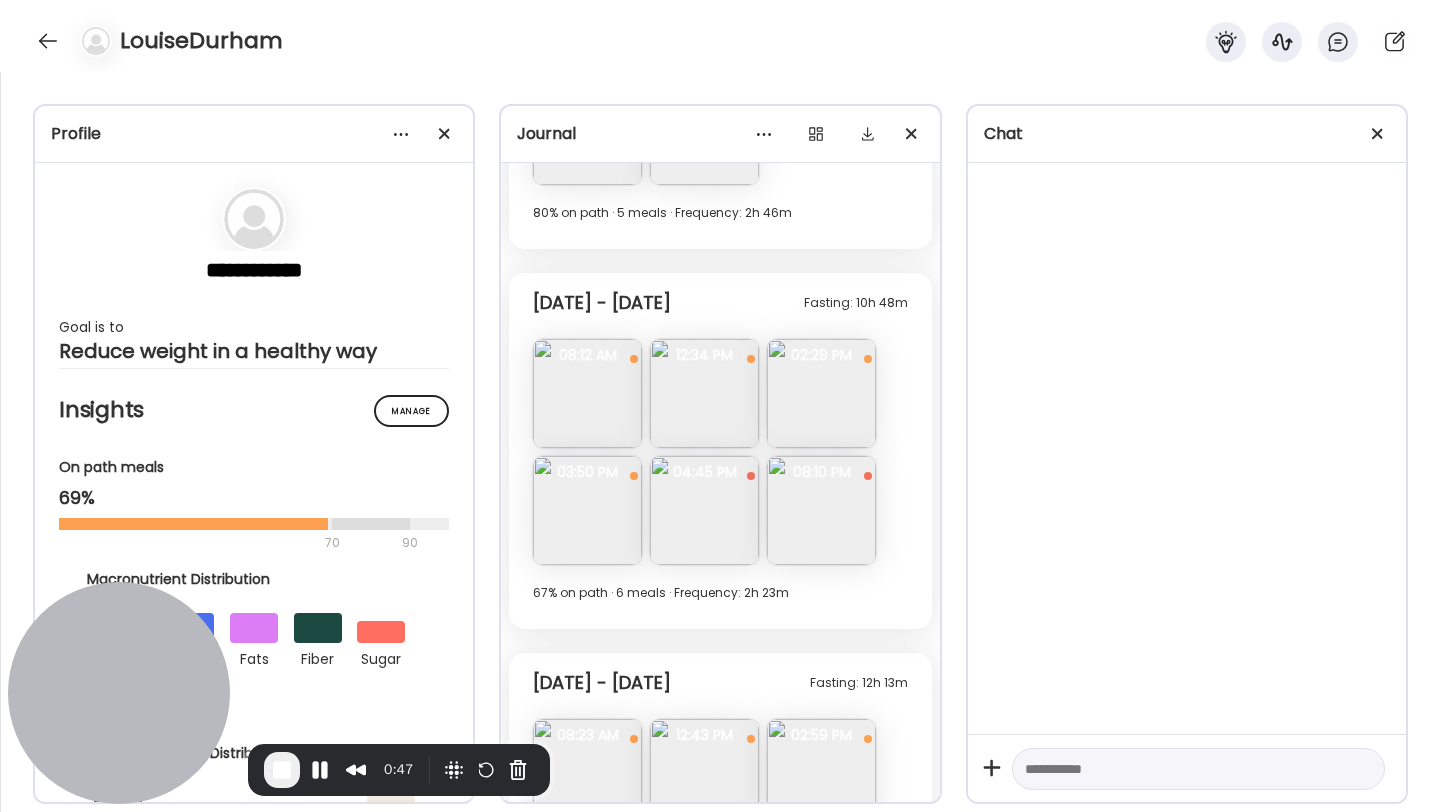 click at bounding box center (821, 393) 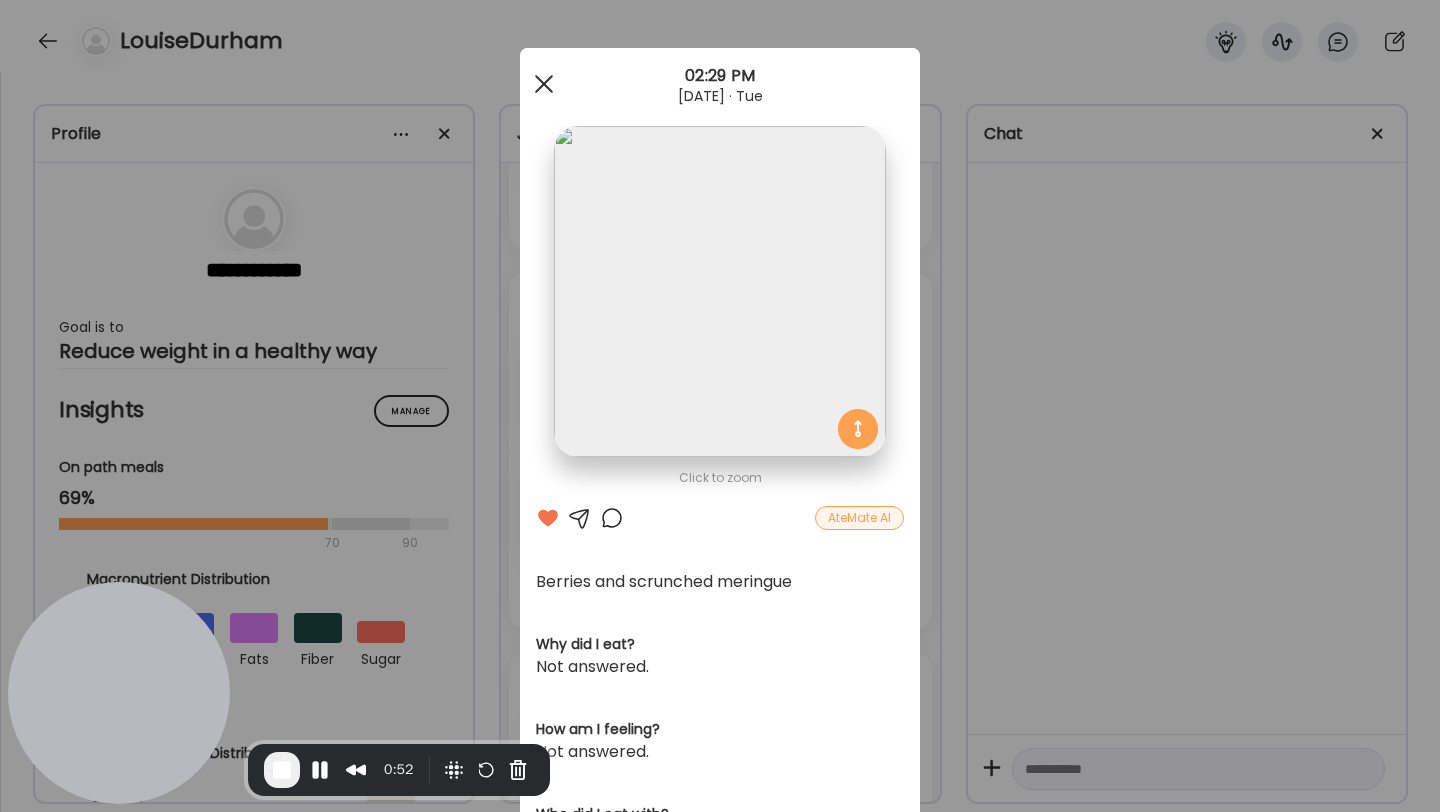 click at bounding box center (544, 84) 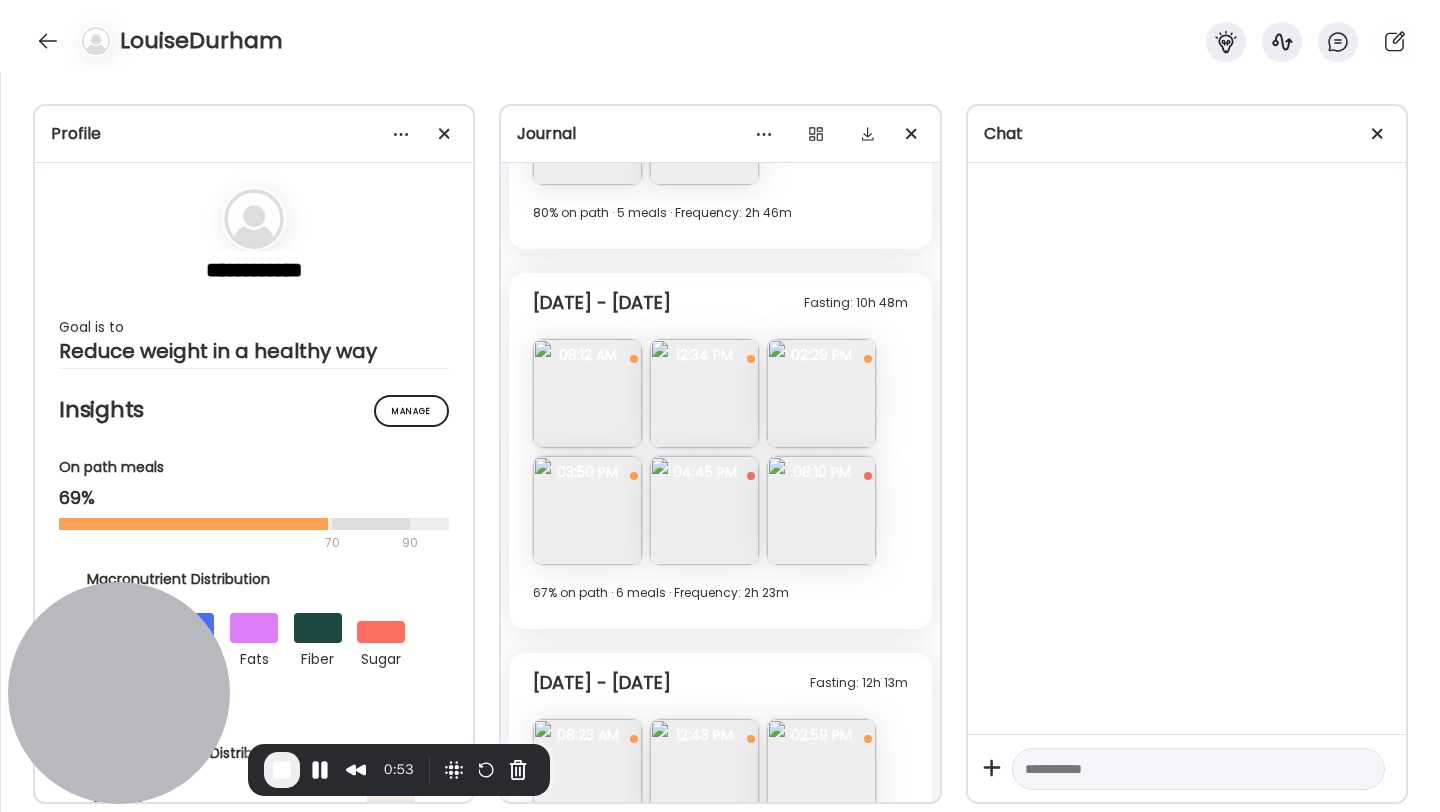 click at bounding box center [587, 510] 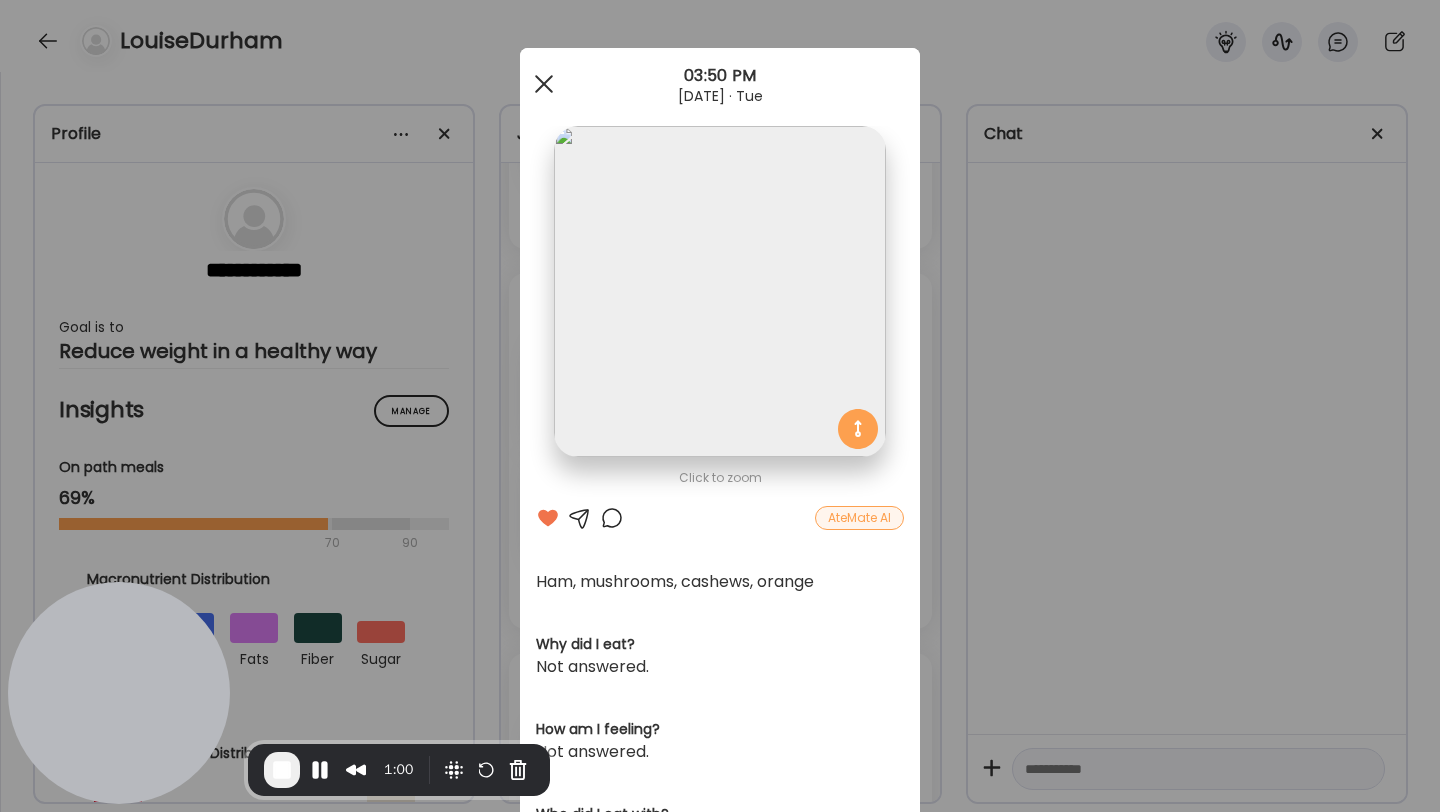 click at bounding box center (544, 84) 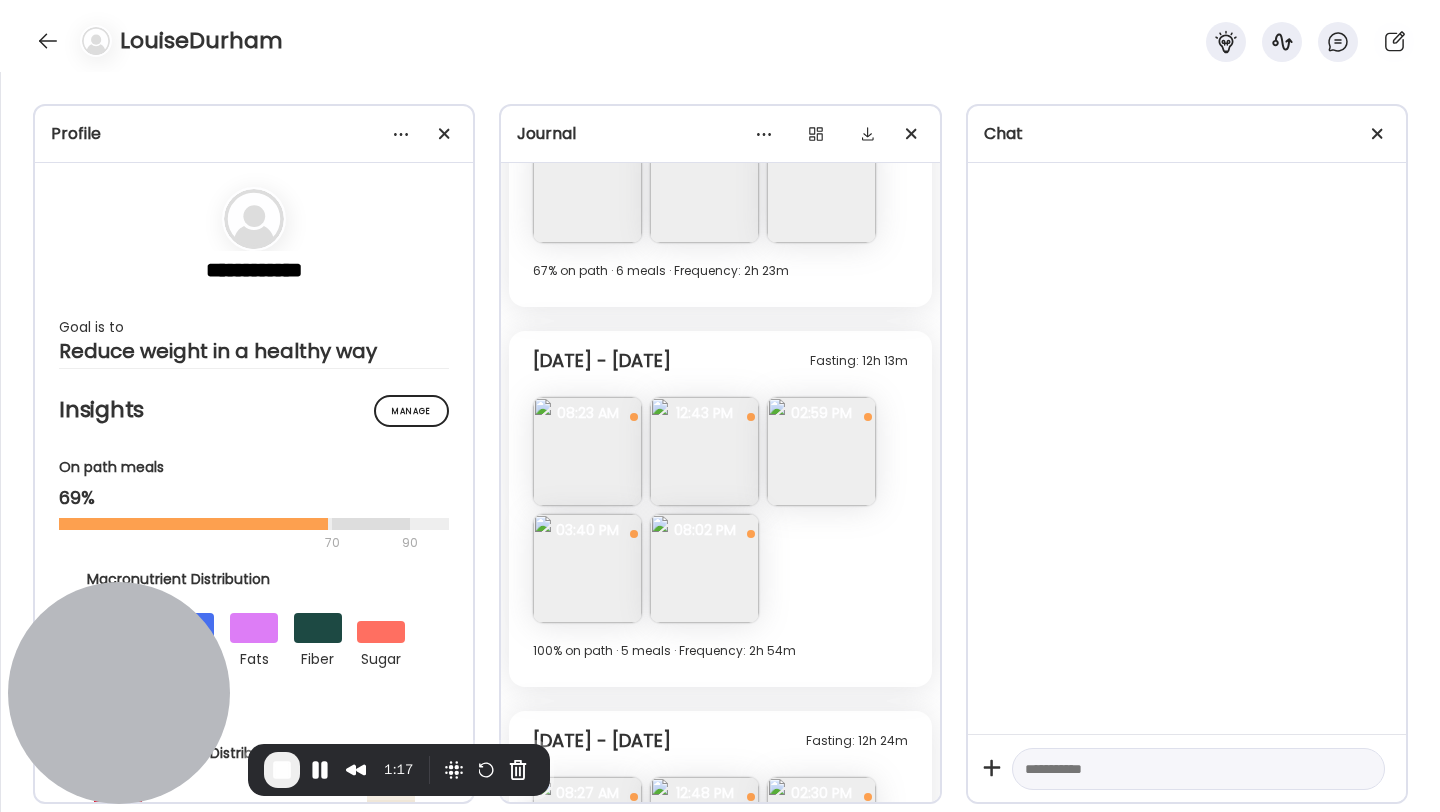 scroll, scrollTop: 6004, scrollLeft: 0, axis: vertical 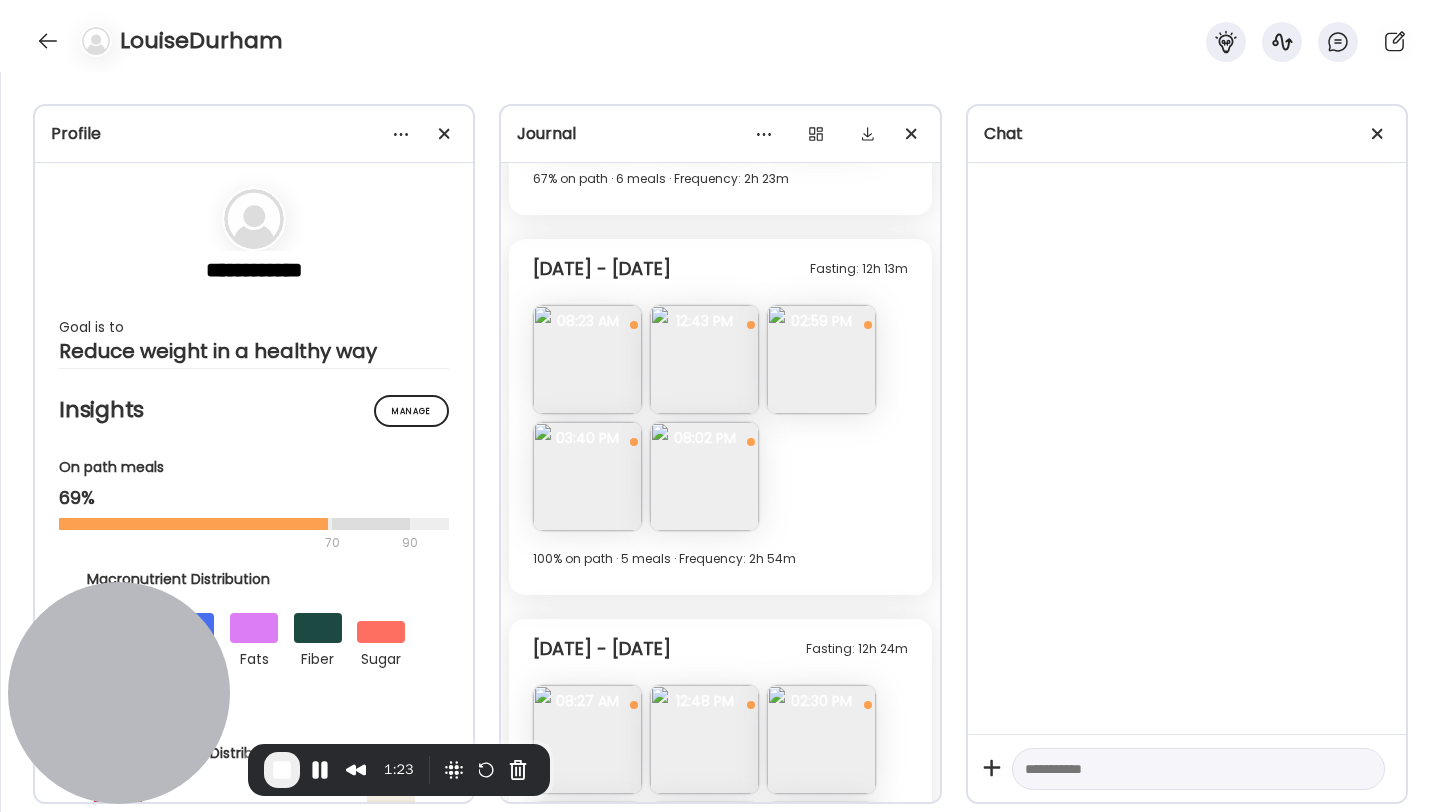 click on "08:23 AM" at bounding box center (587, 321) 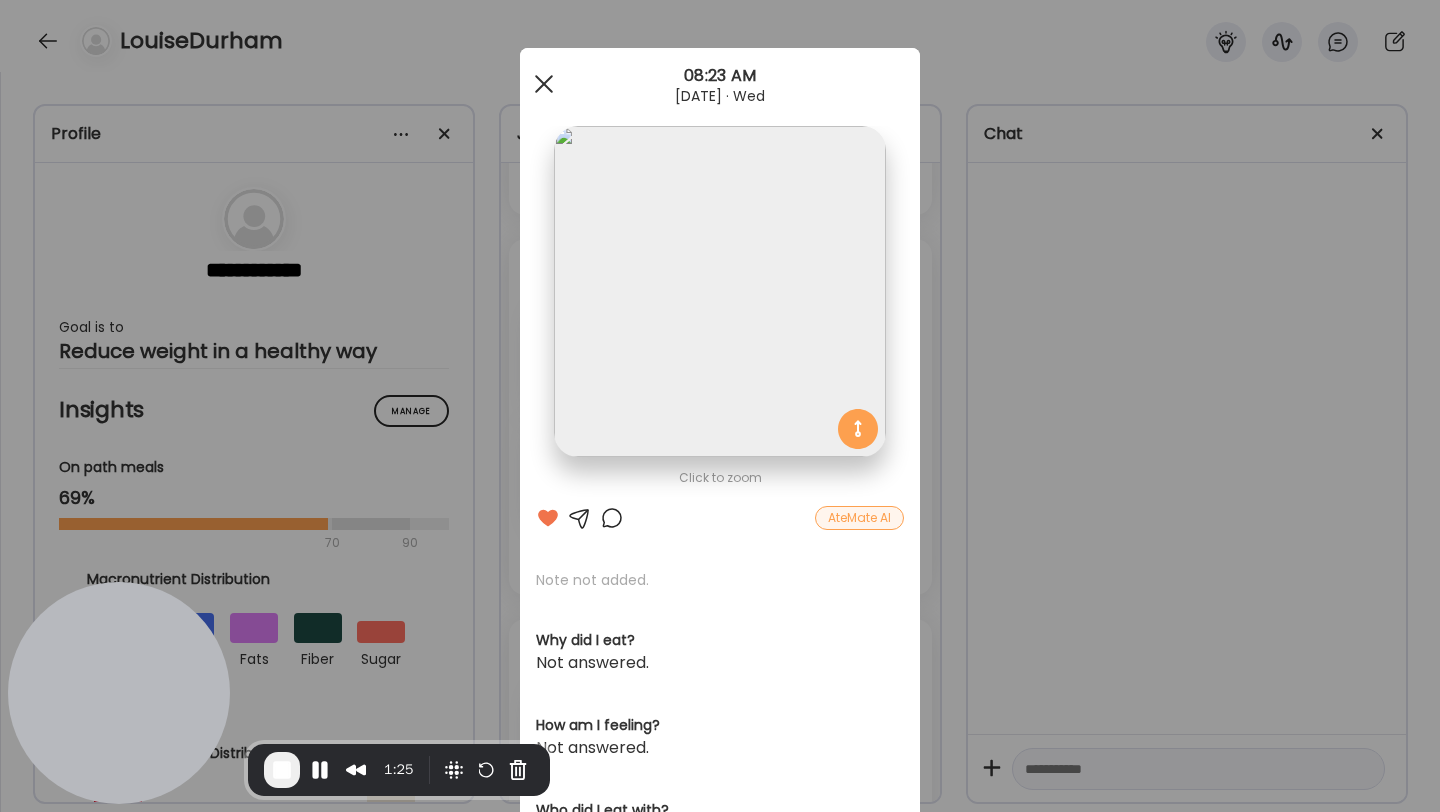 click at bounding box center [544, 84] 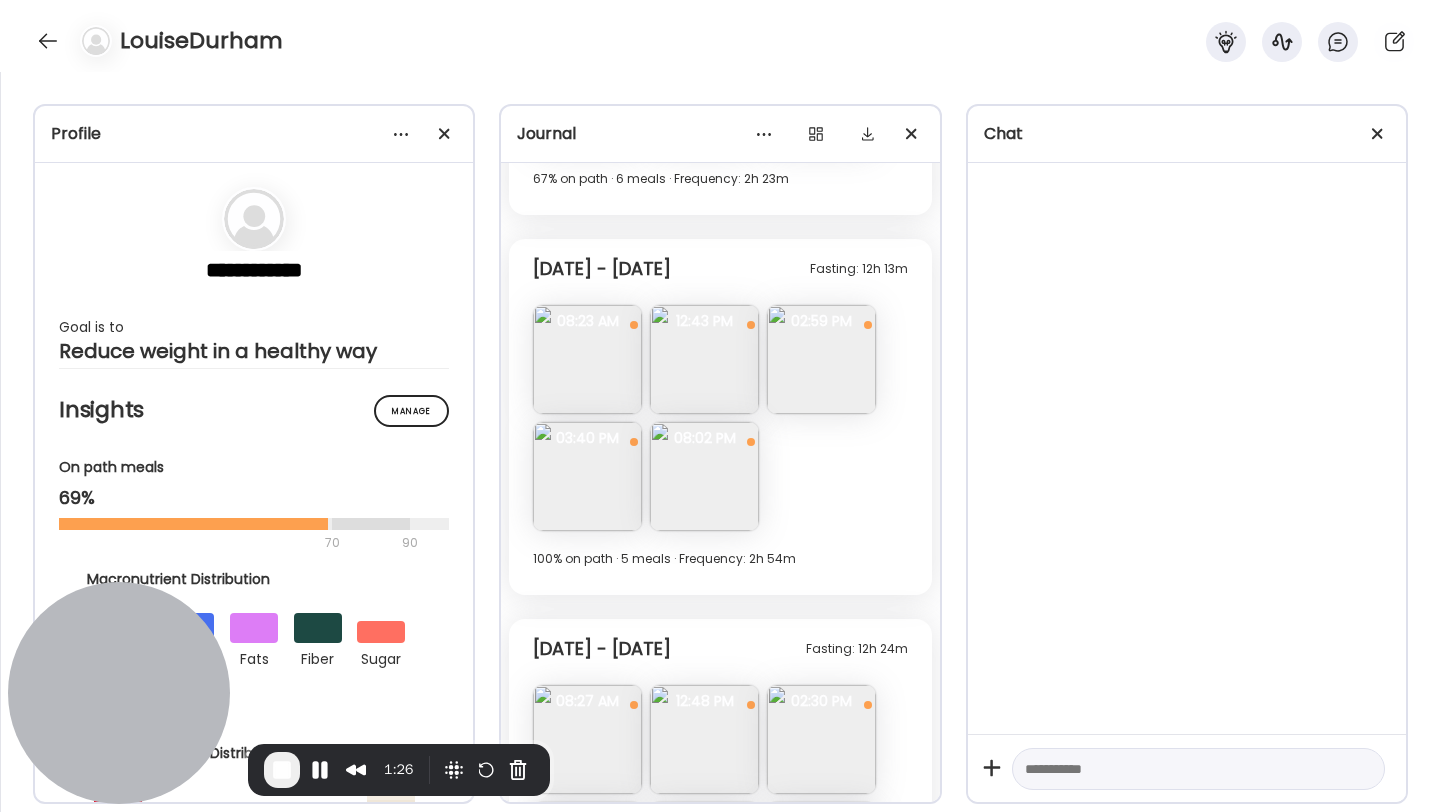 click at bounding box center (704, 359) 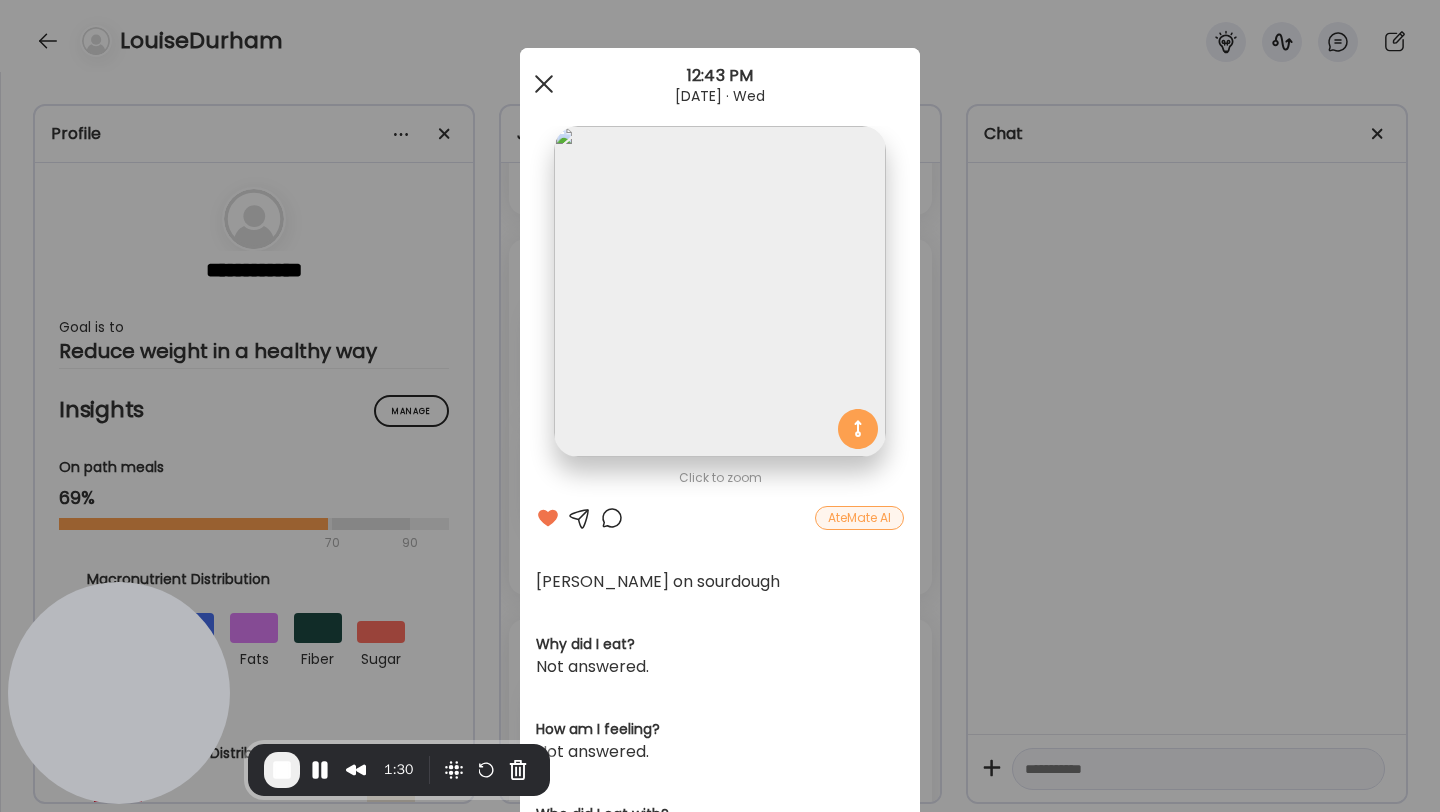 click at bounding box center (544, 84) 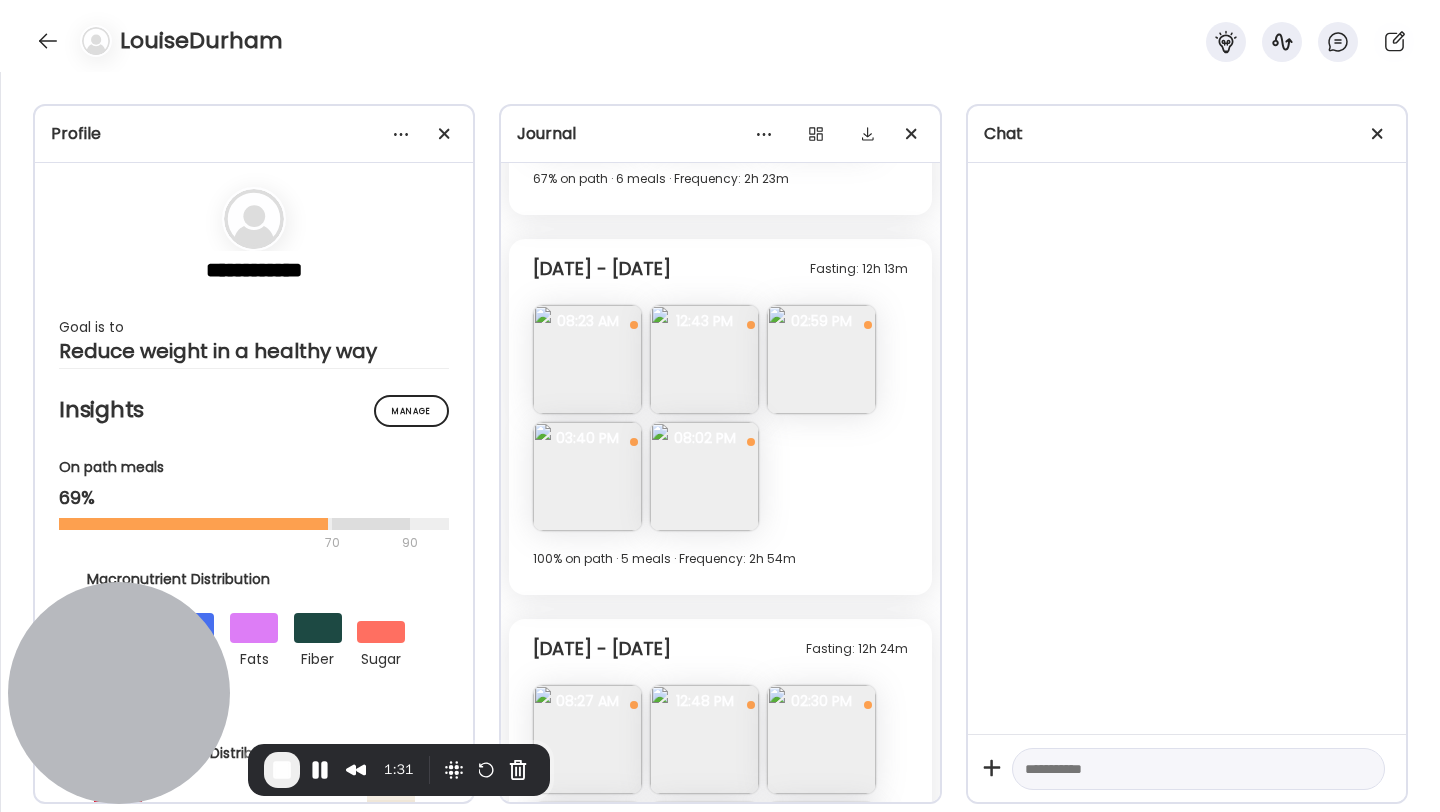 click at bounding box center (704, 476) 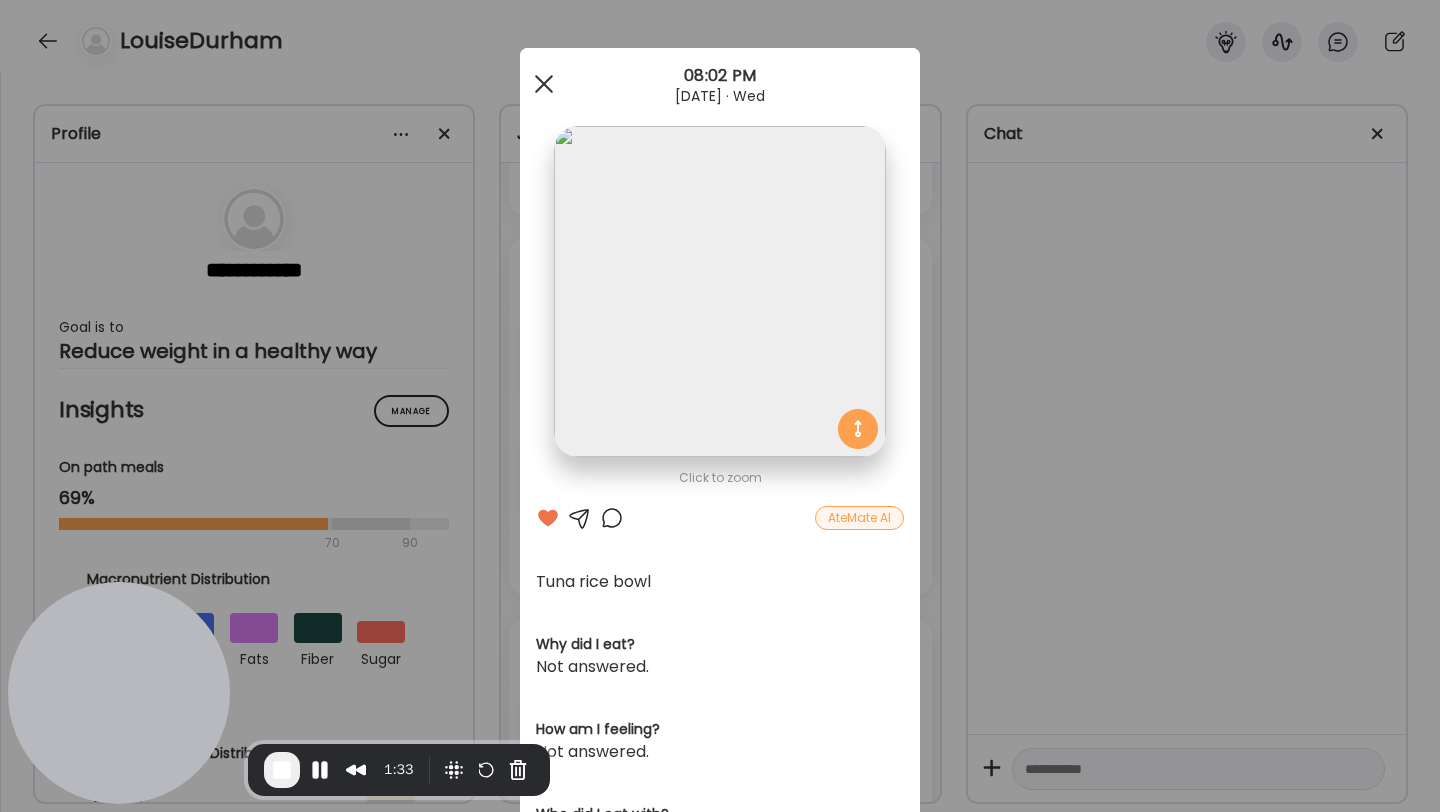 click at bounding box center [544, 84] 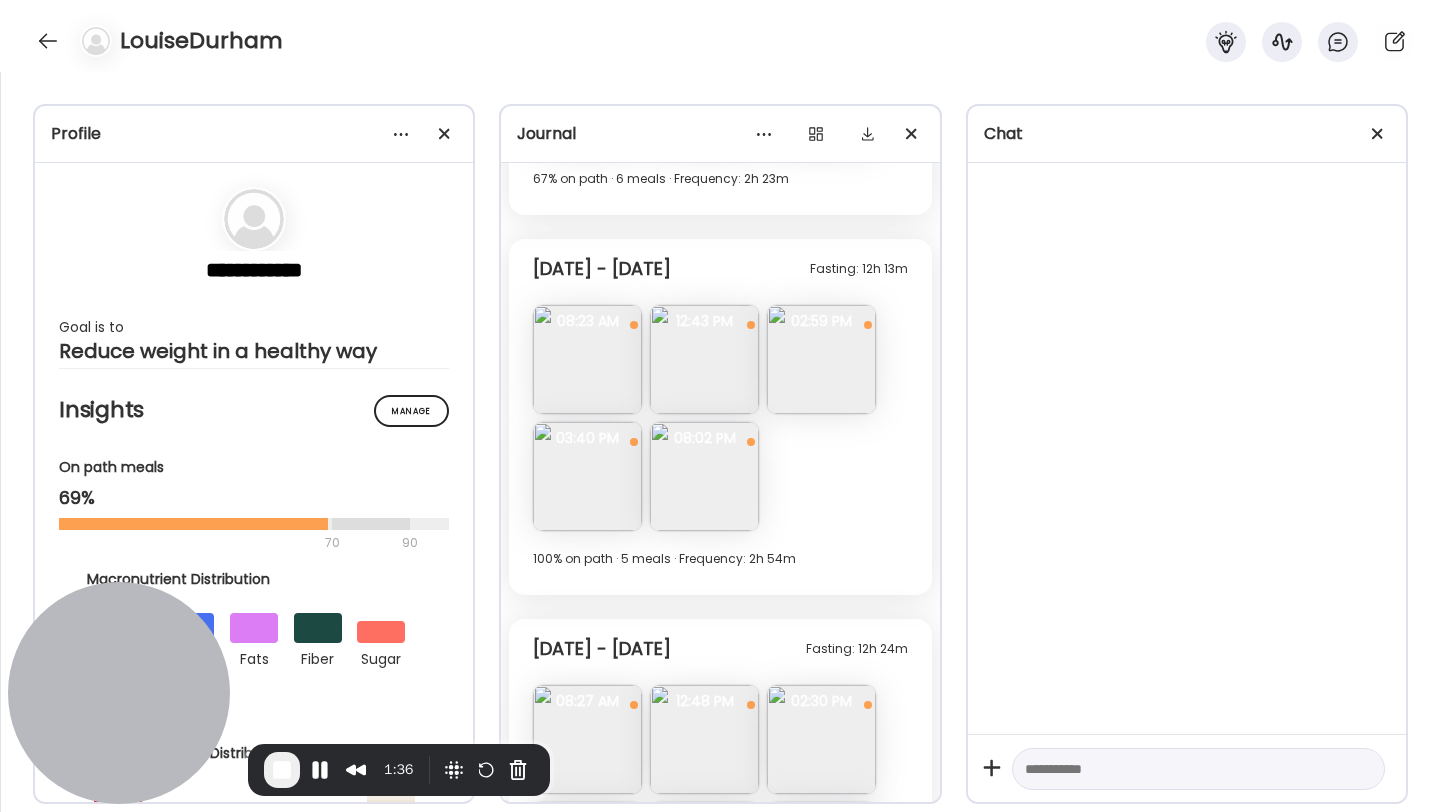 click at bounding box center [587, 476] 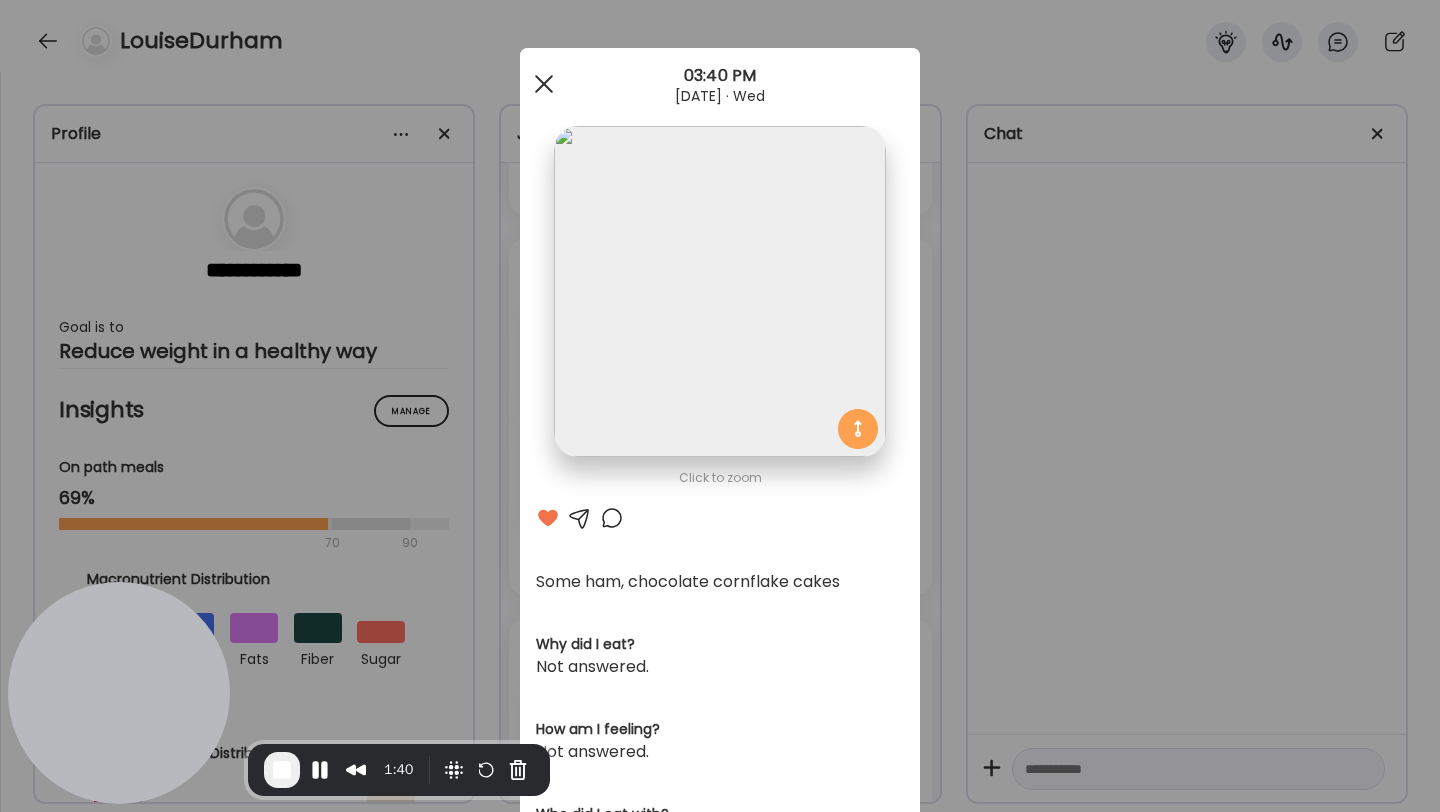 click at bounding box center (544, 84) 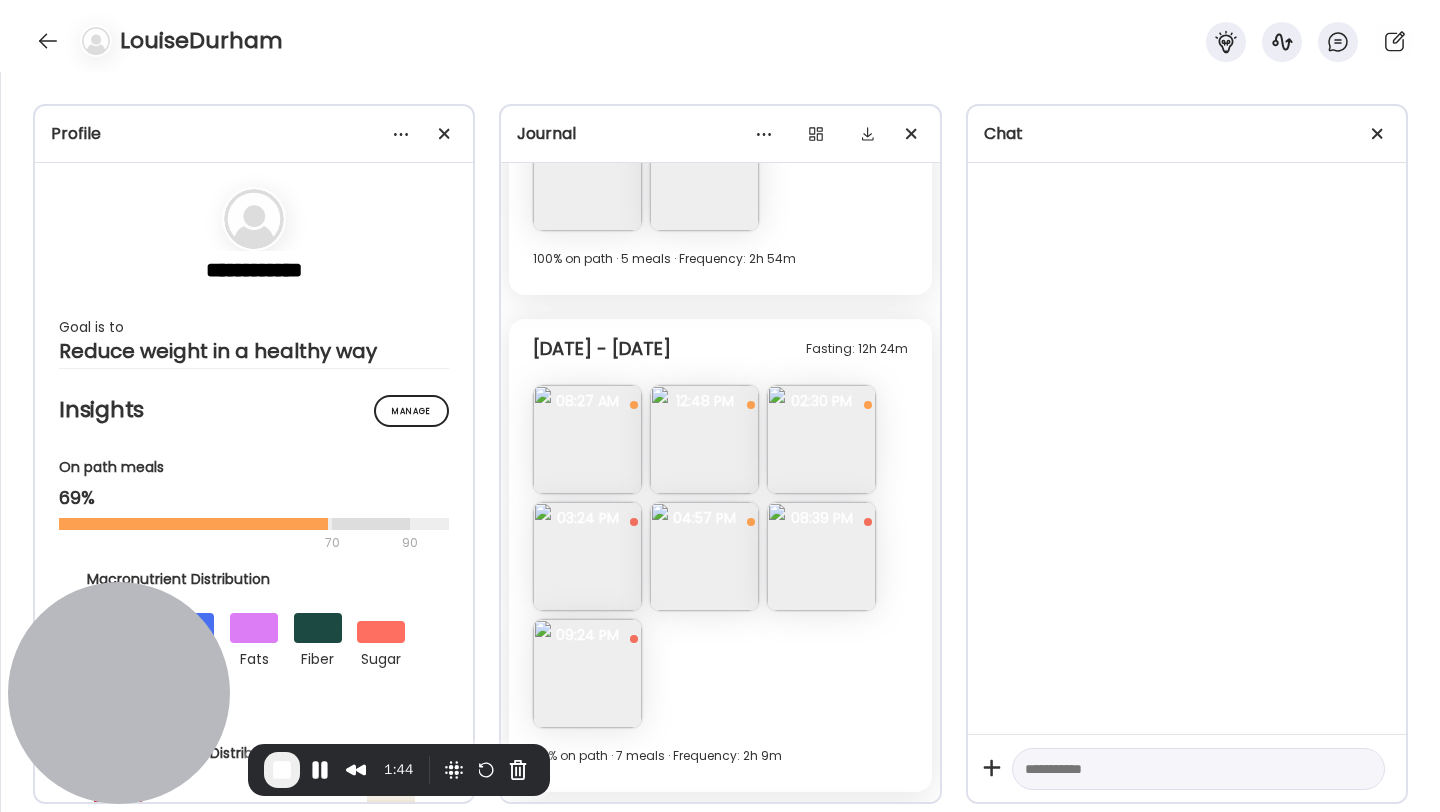 scroll, scrollTop: 6319, scrollLeft: 0, axis: vertical 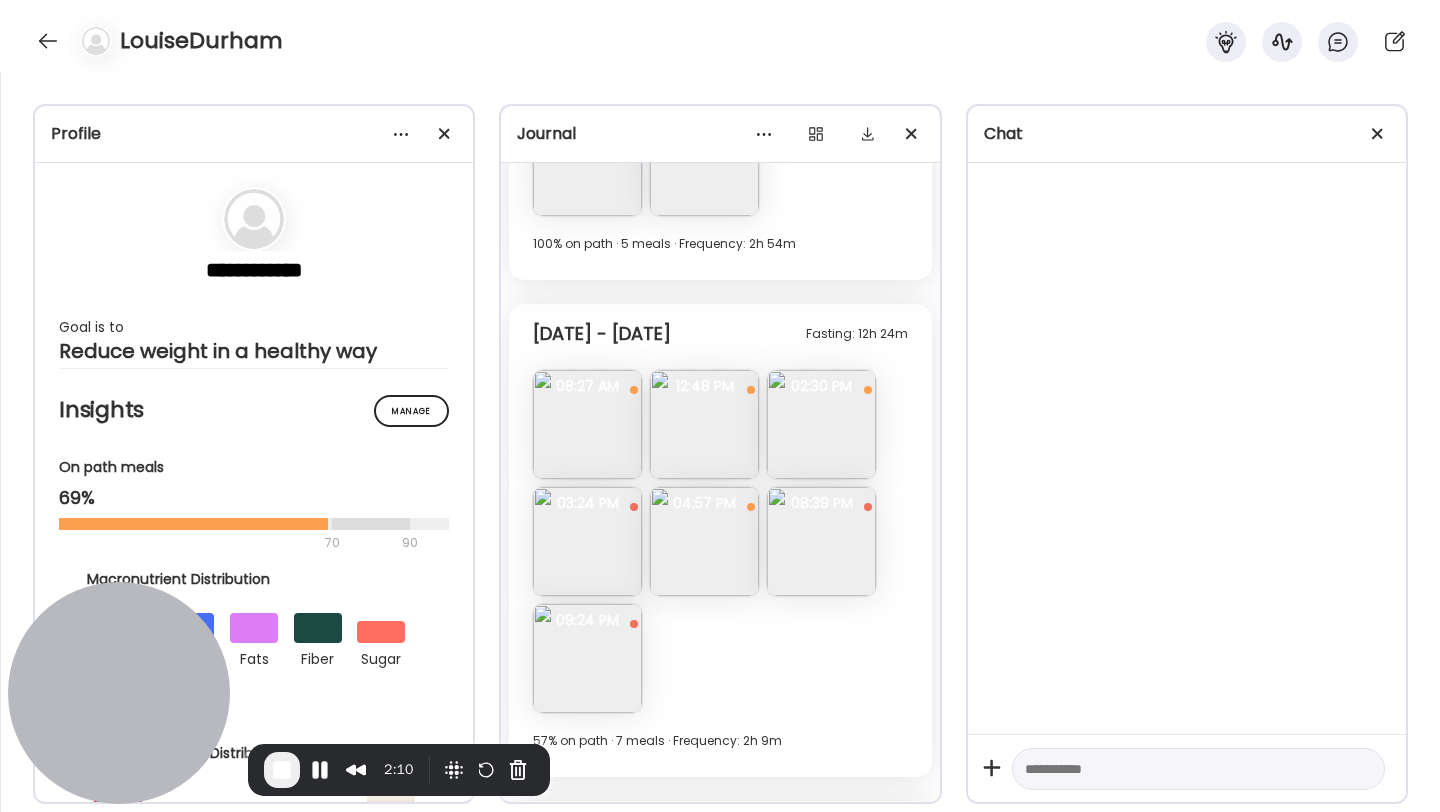 click at bounding box center [821, 541] 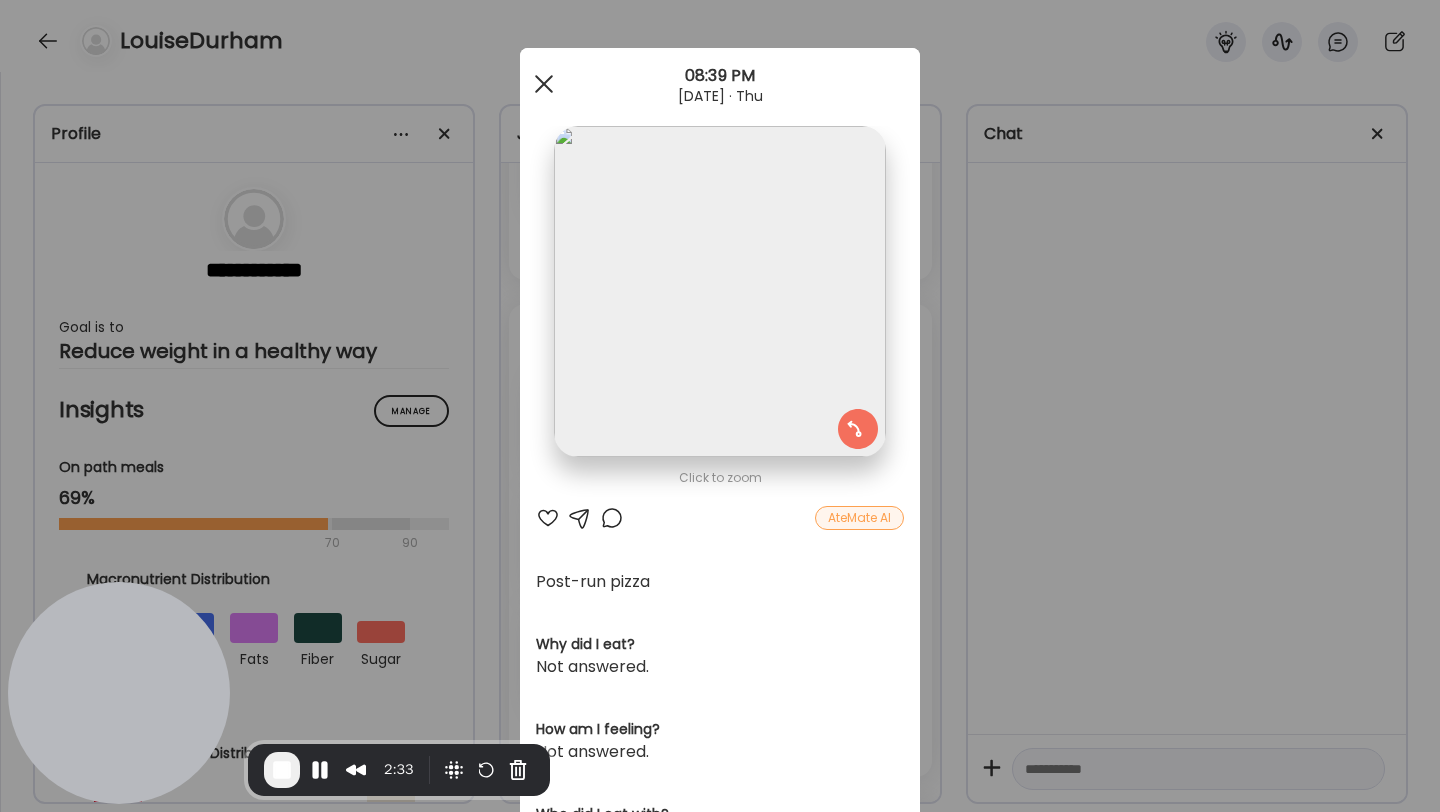 click at bounding box center (544, 84) 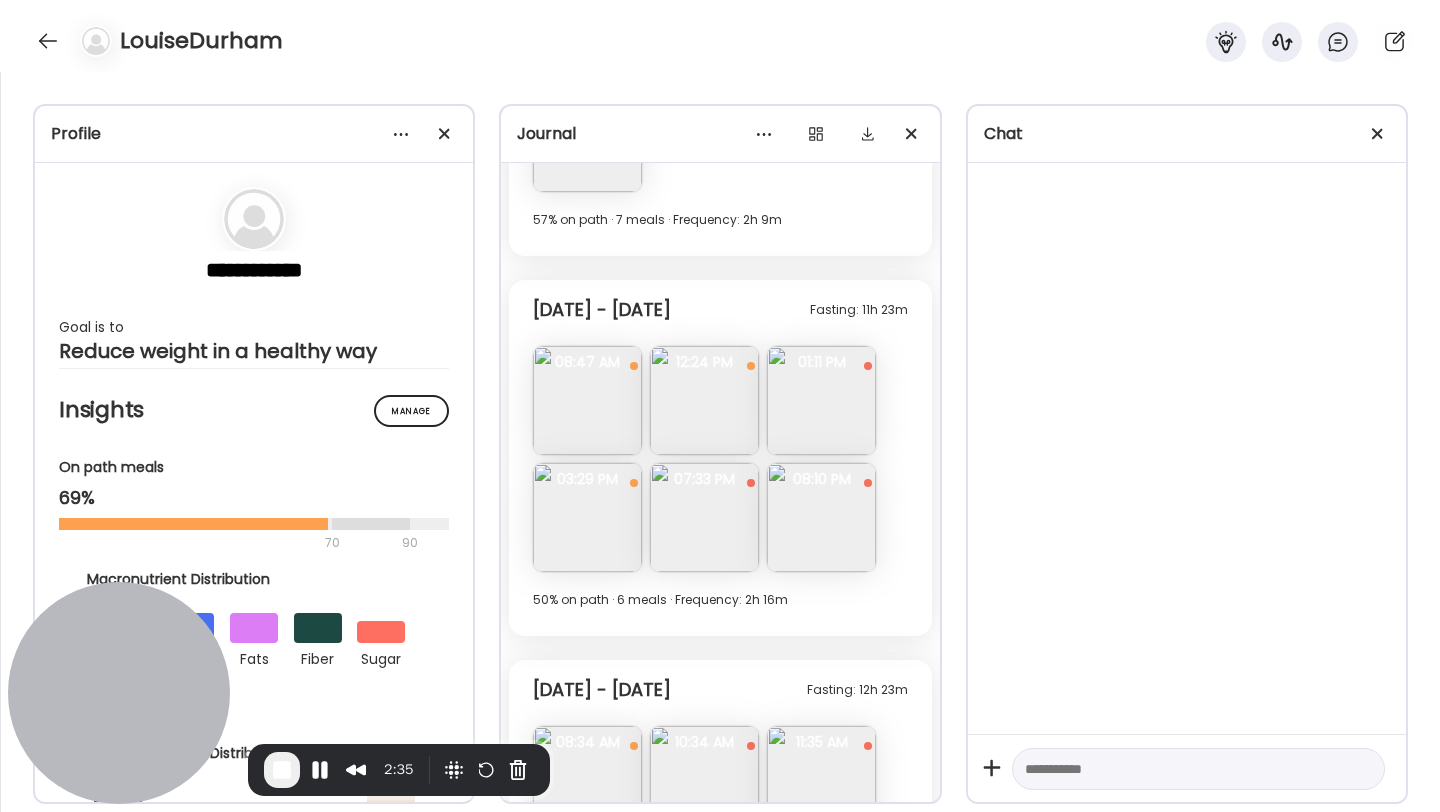 scroll, scrollTop: 6841, scrollLeft: 0, axis: vertical 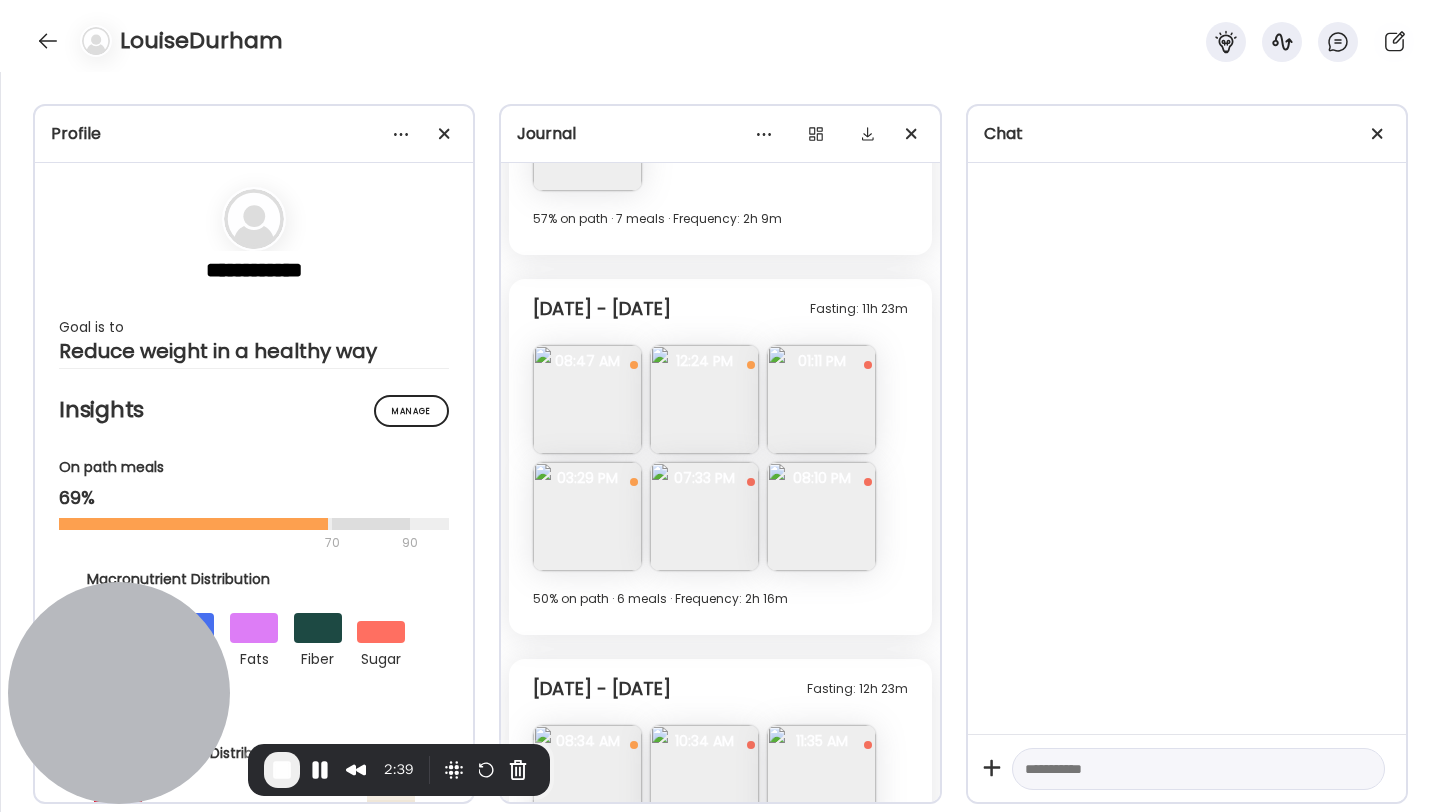 click at bounding box center (821, 516) 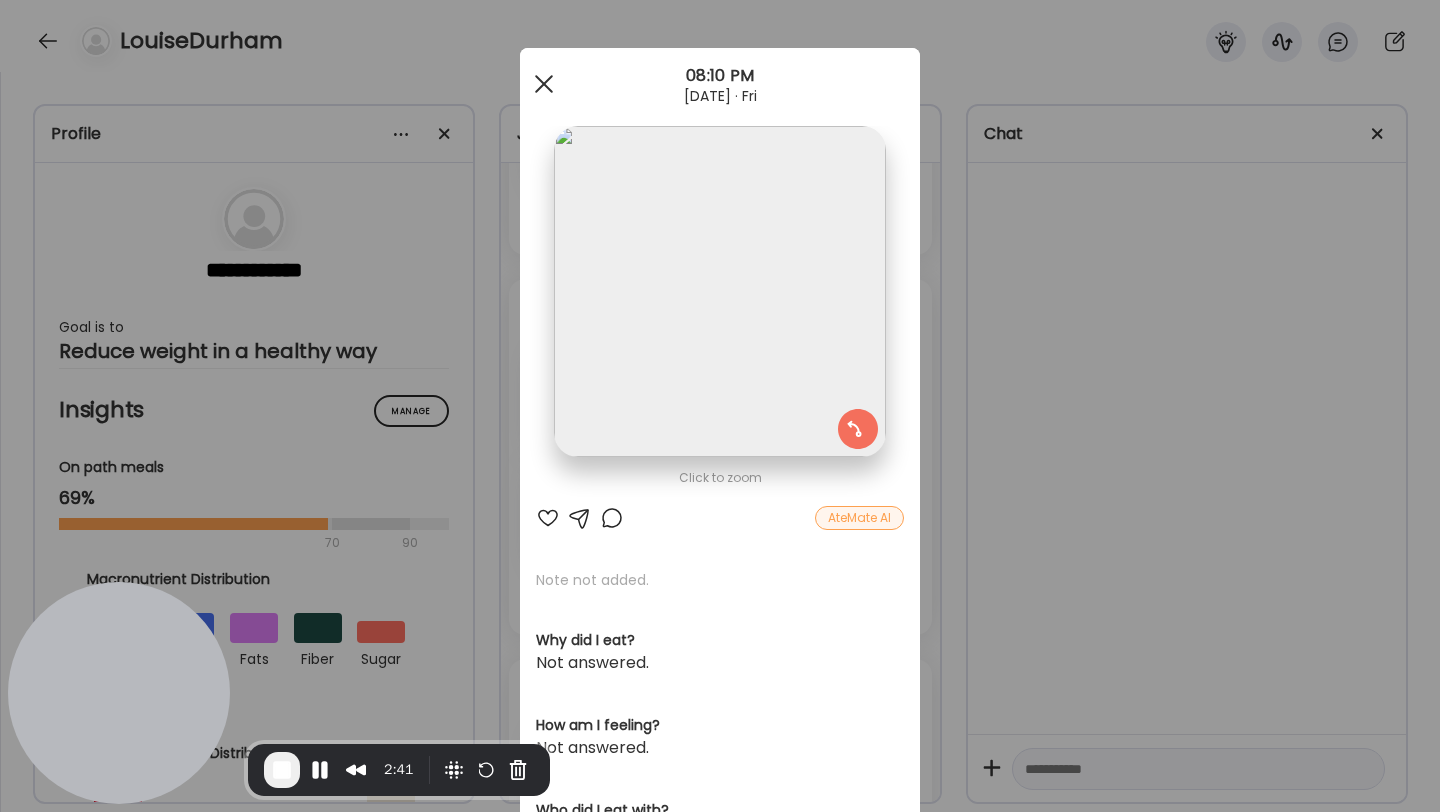 click at bounding box center (544, 84) 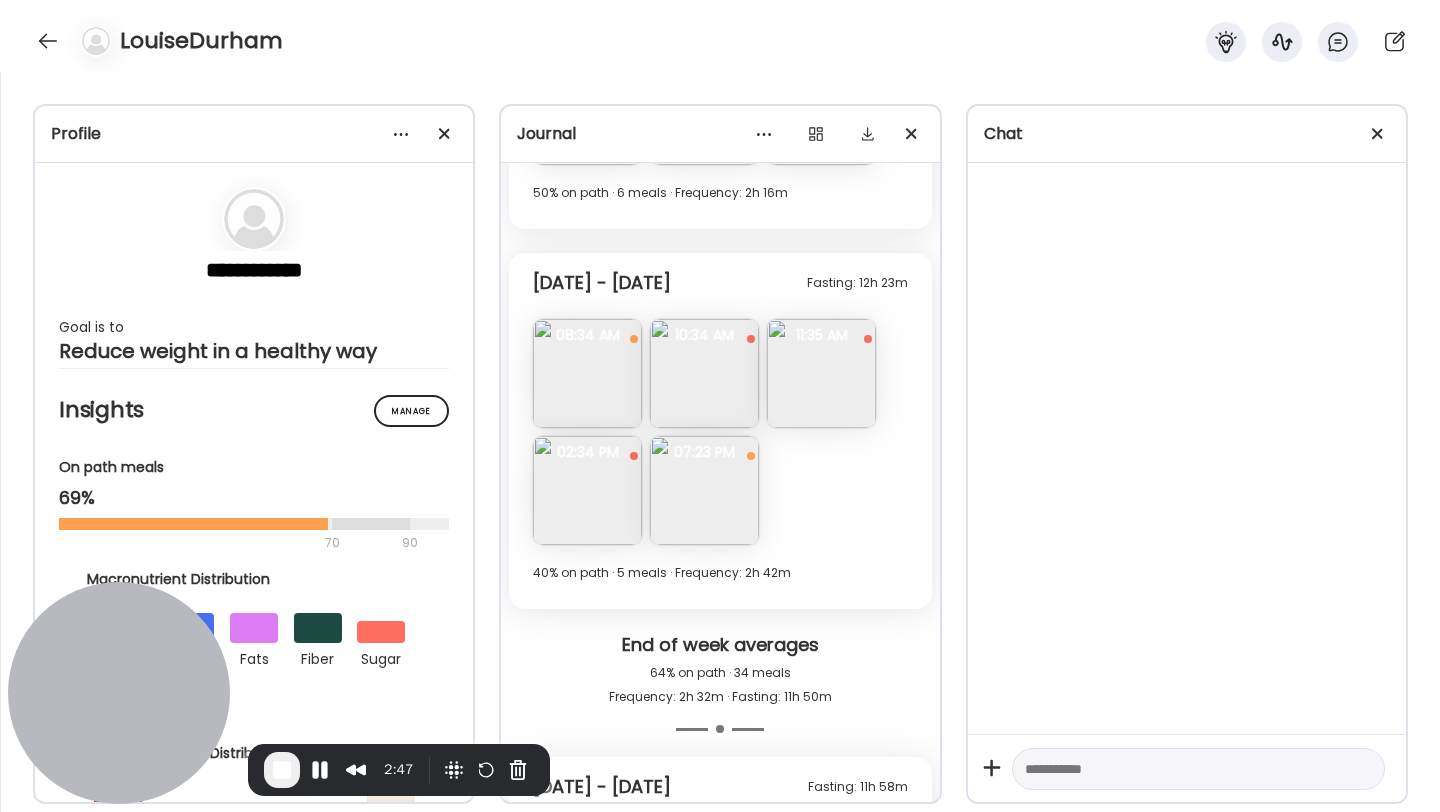 scroll, scrollTop: 7259, scrollLeft: 0, axis: vertical 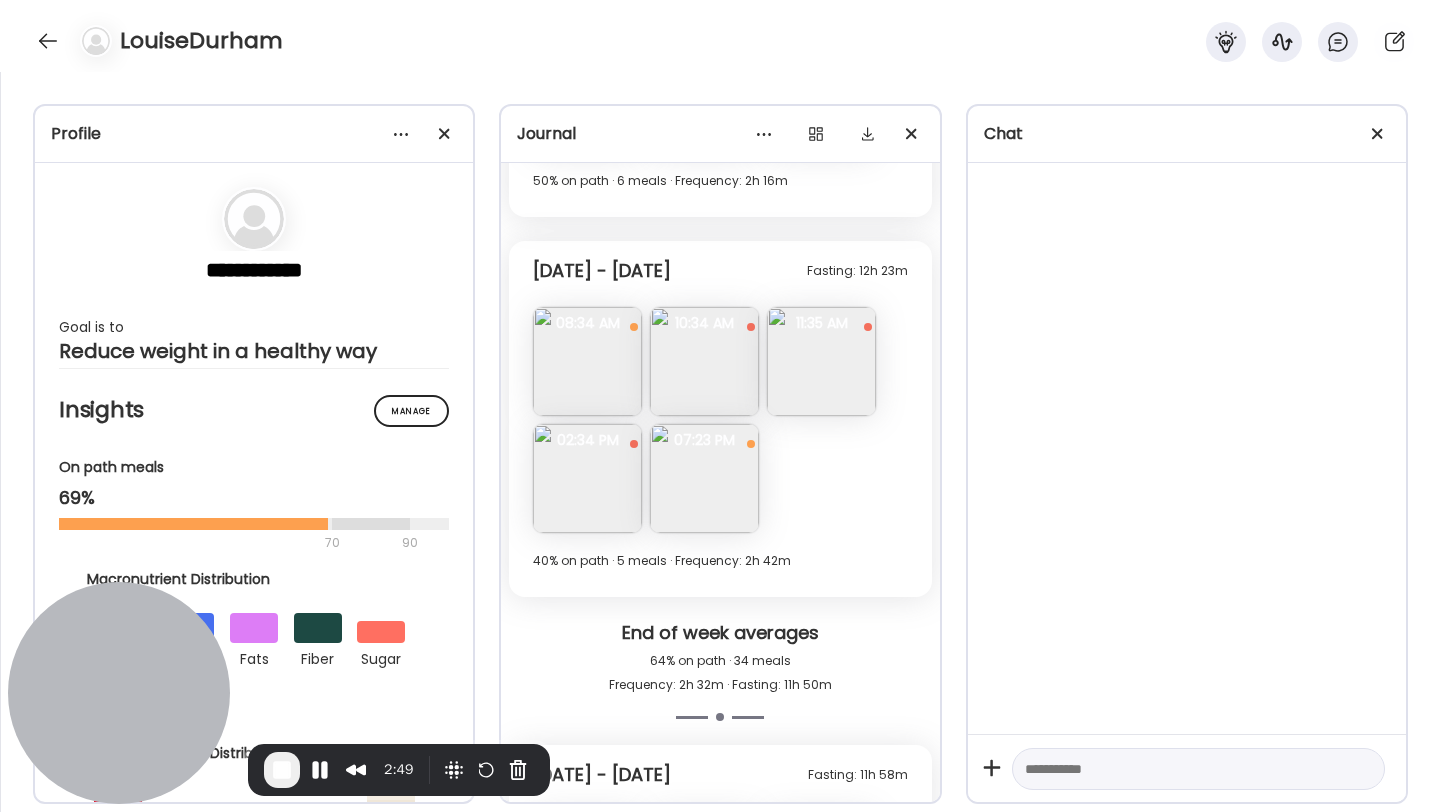 click at bounding box center (587, 361) 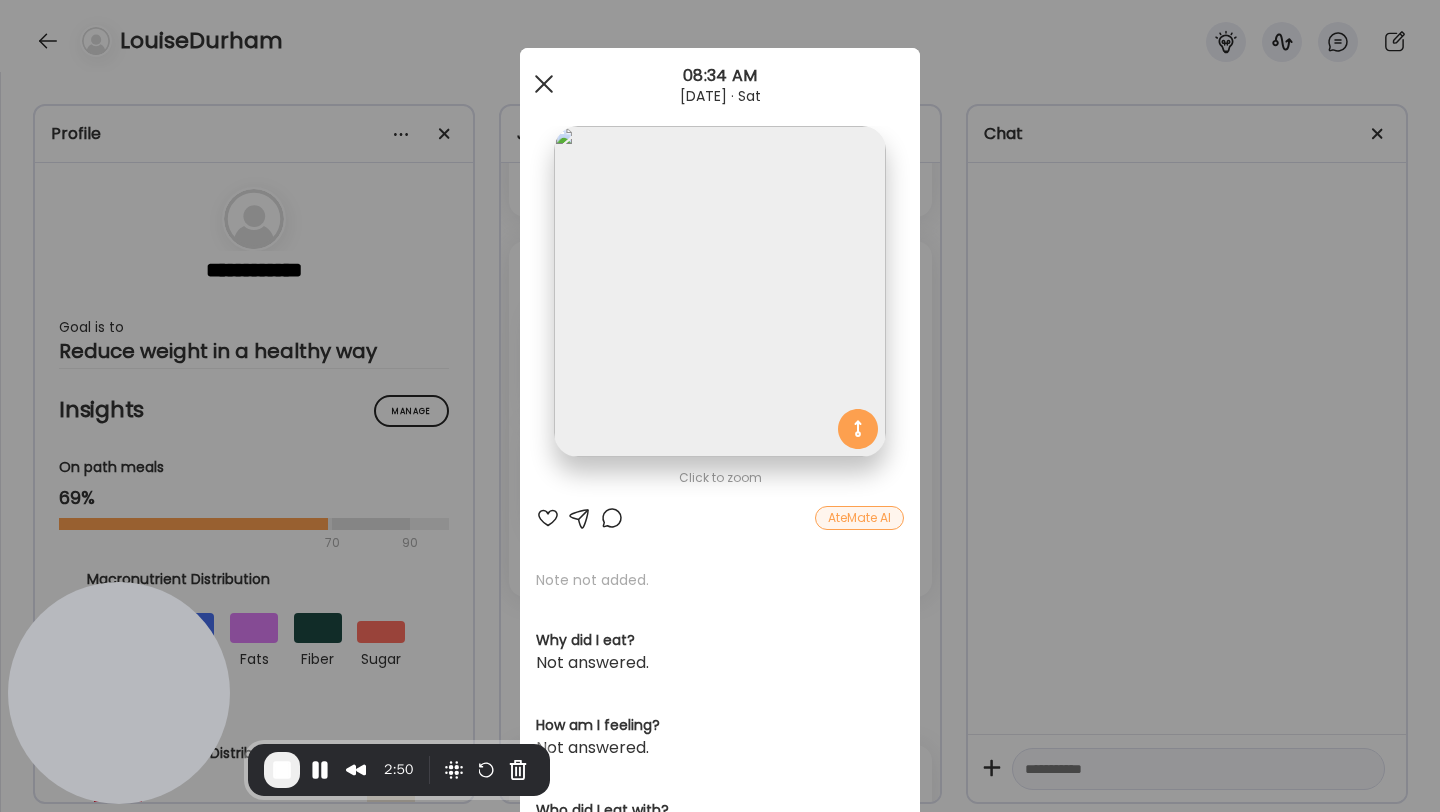 click at bounding box center [544, 84] 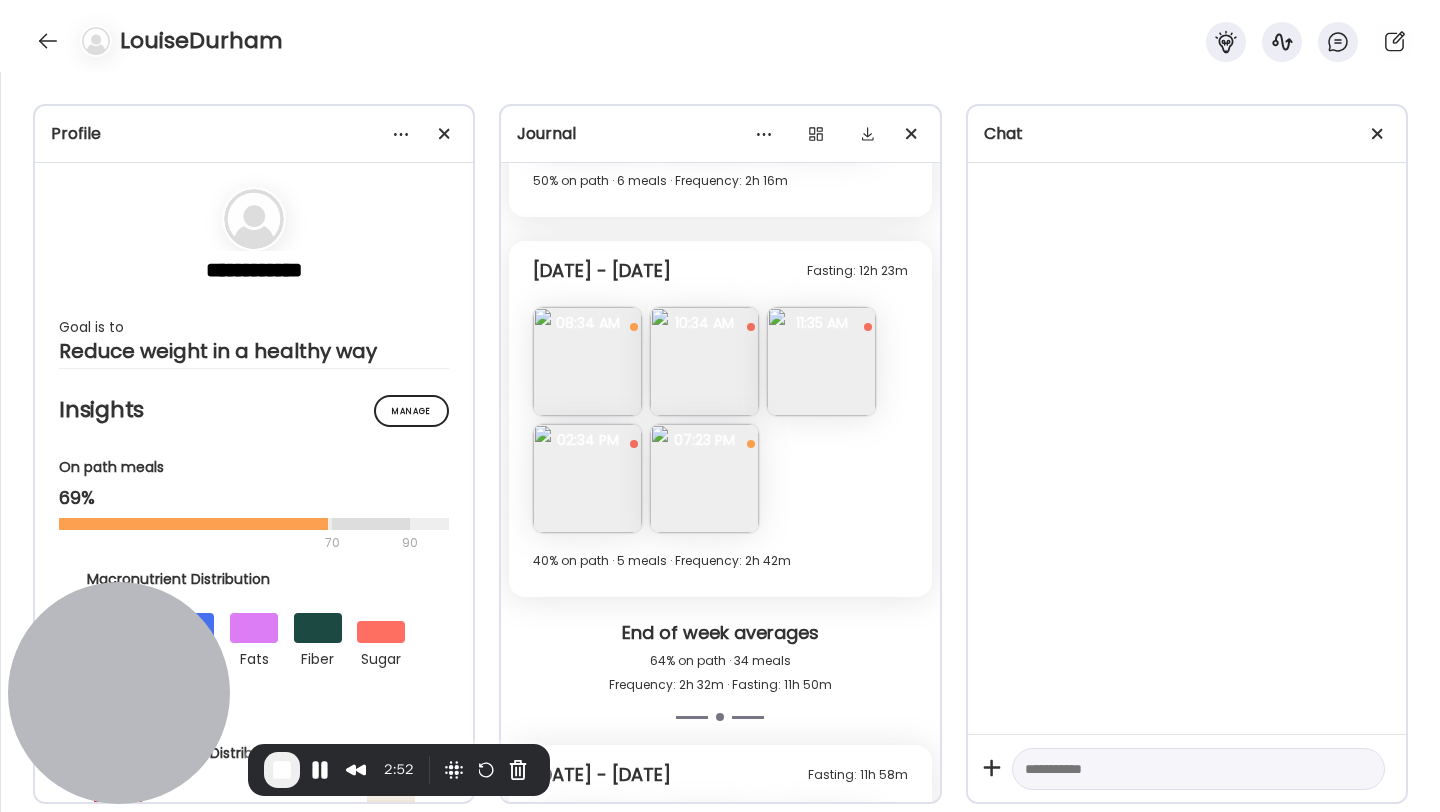 click at bounding box center (704, 361) 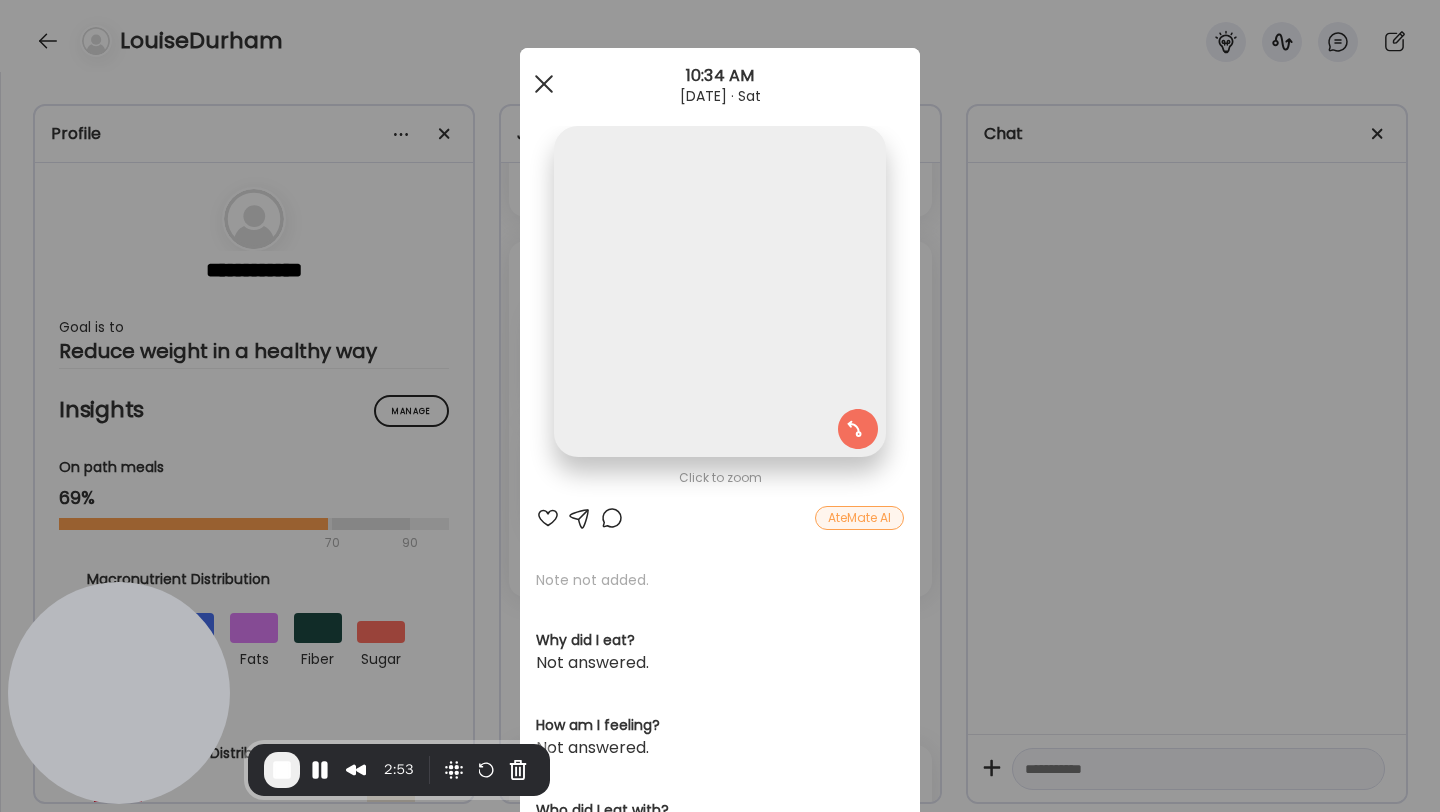 click at bounding box center [544, 84] 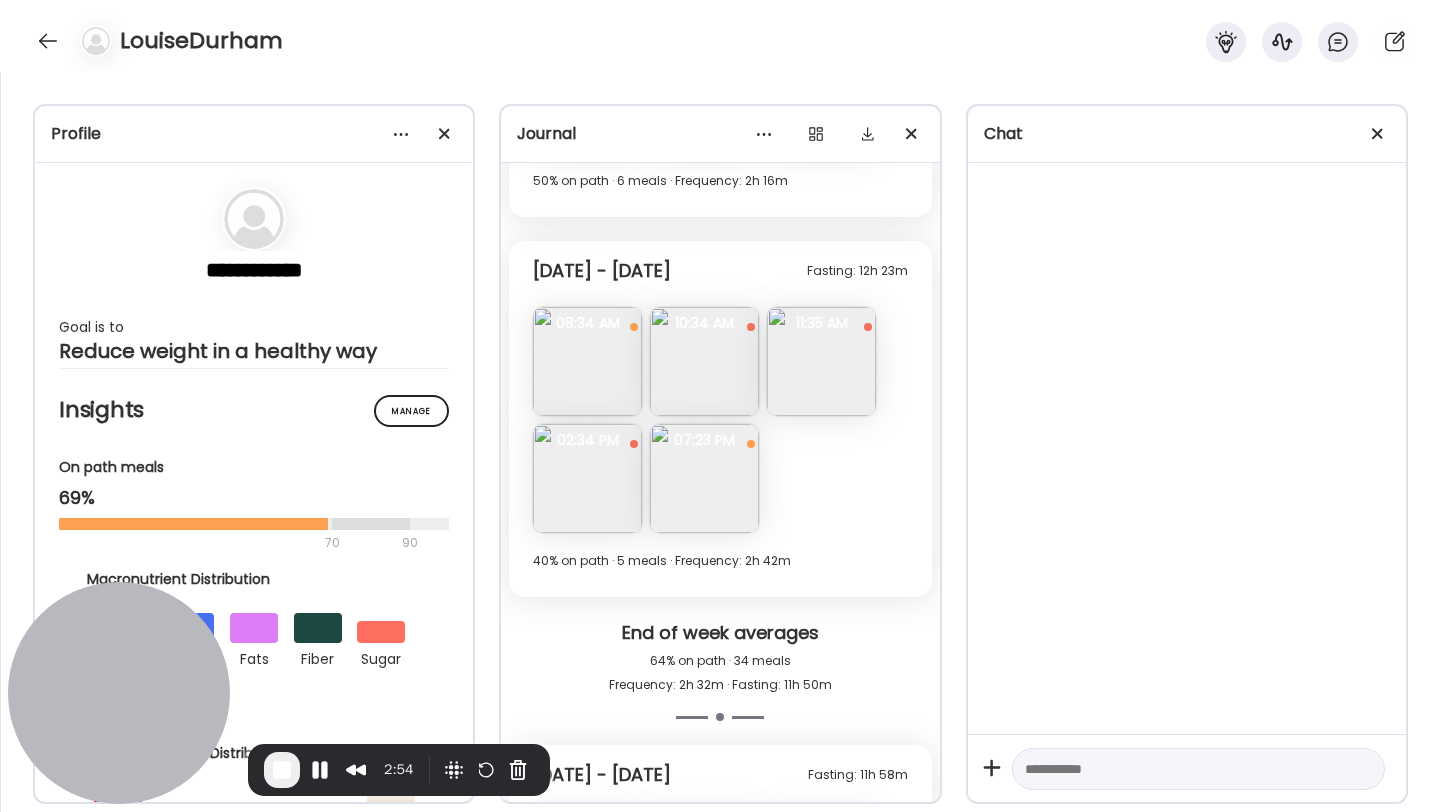 click at bounding box center [587, 478] 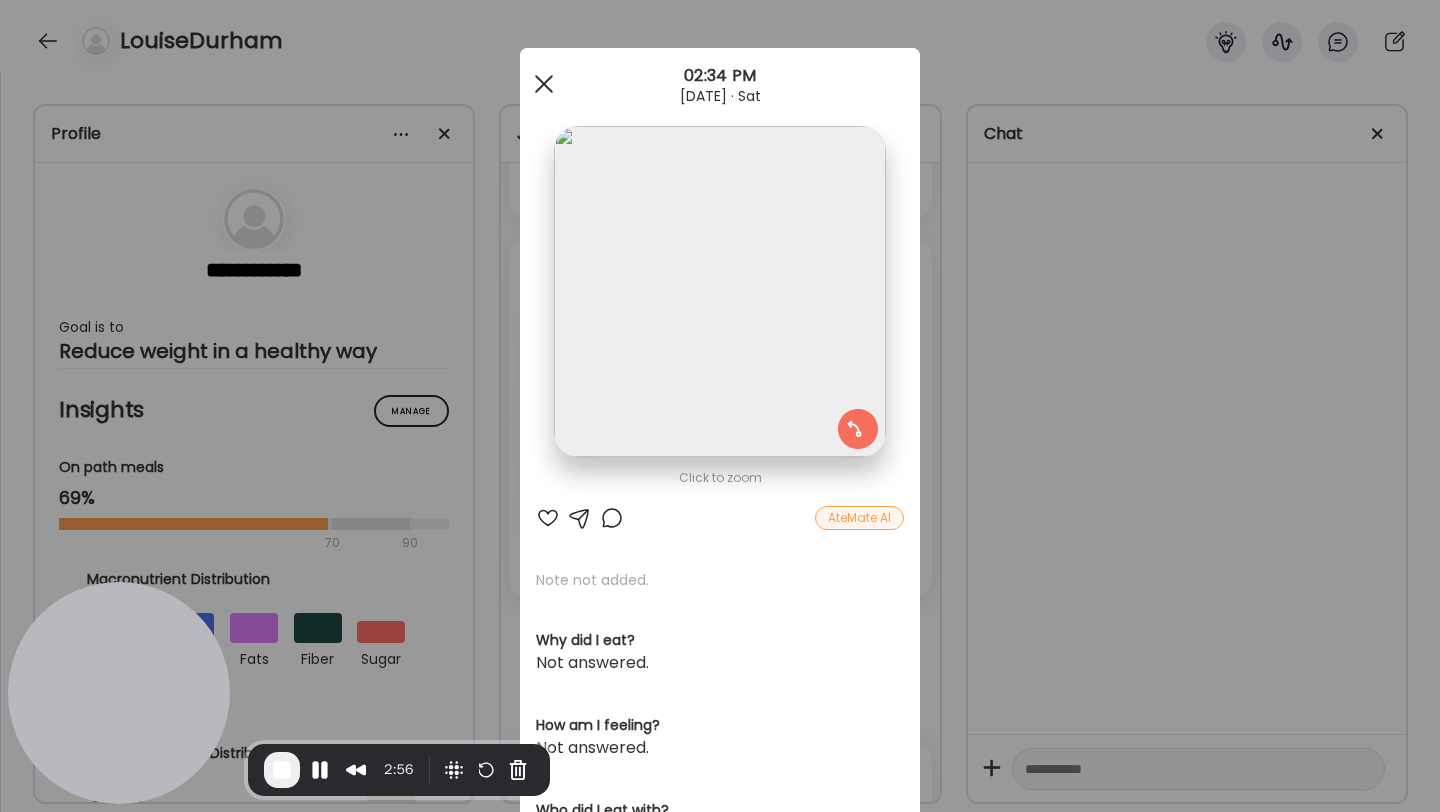 click at bounding box center (544, 84) 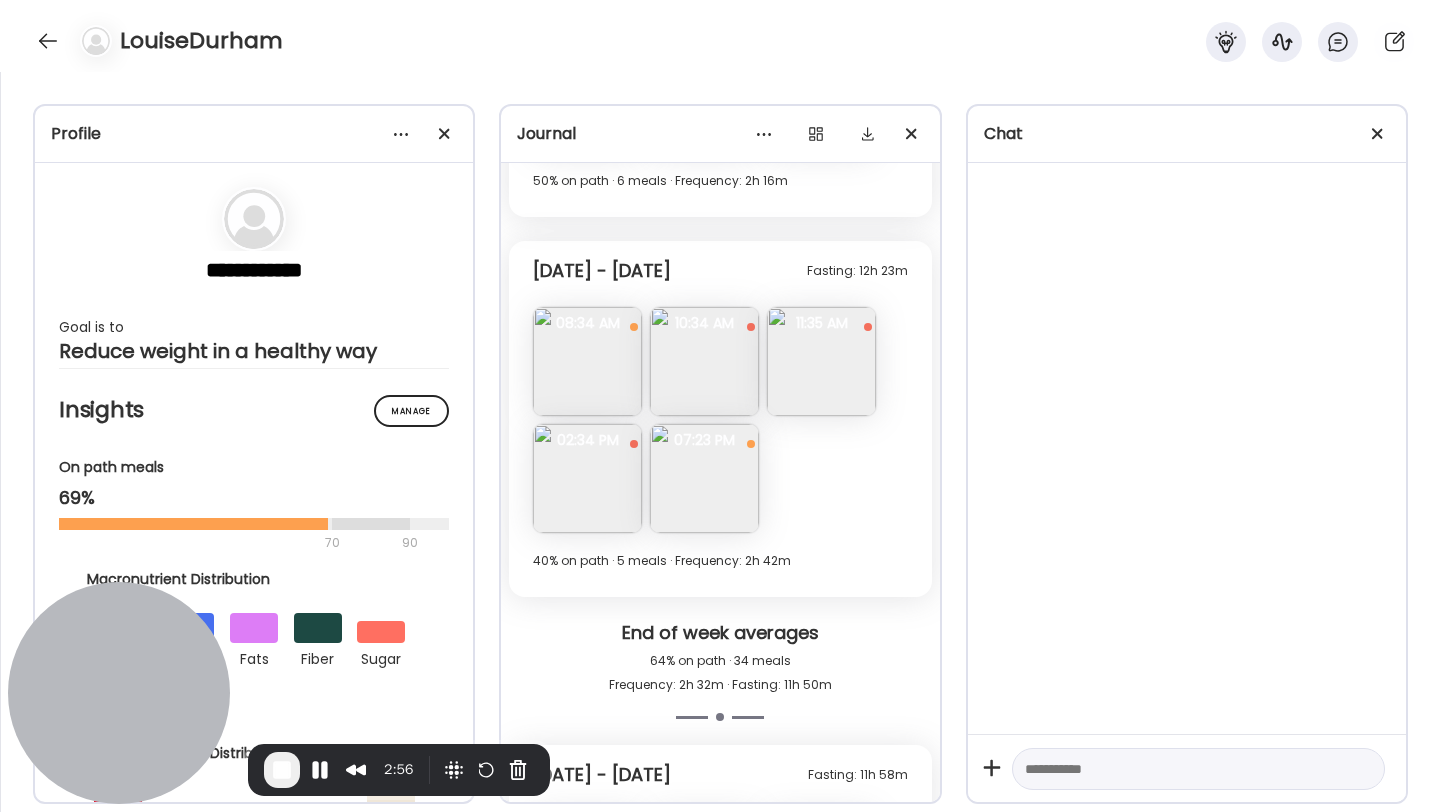 click at bounding box center (704, 478) 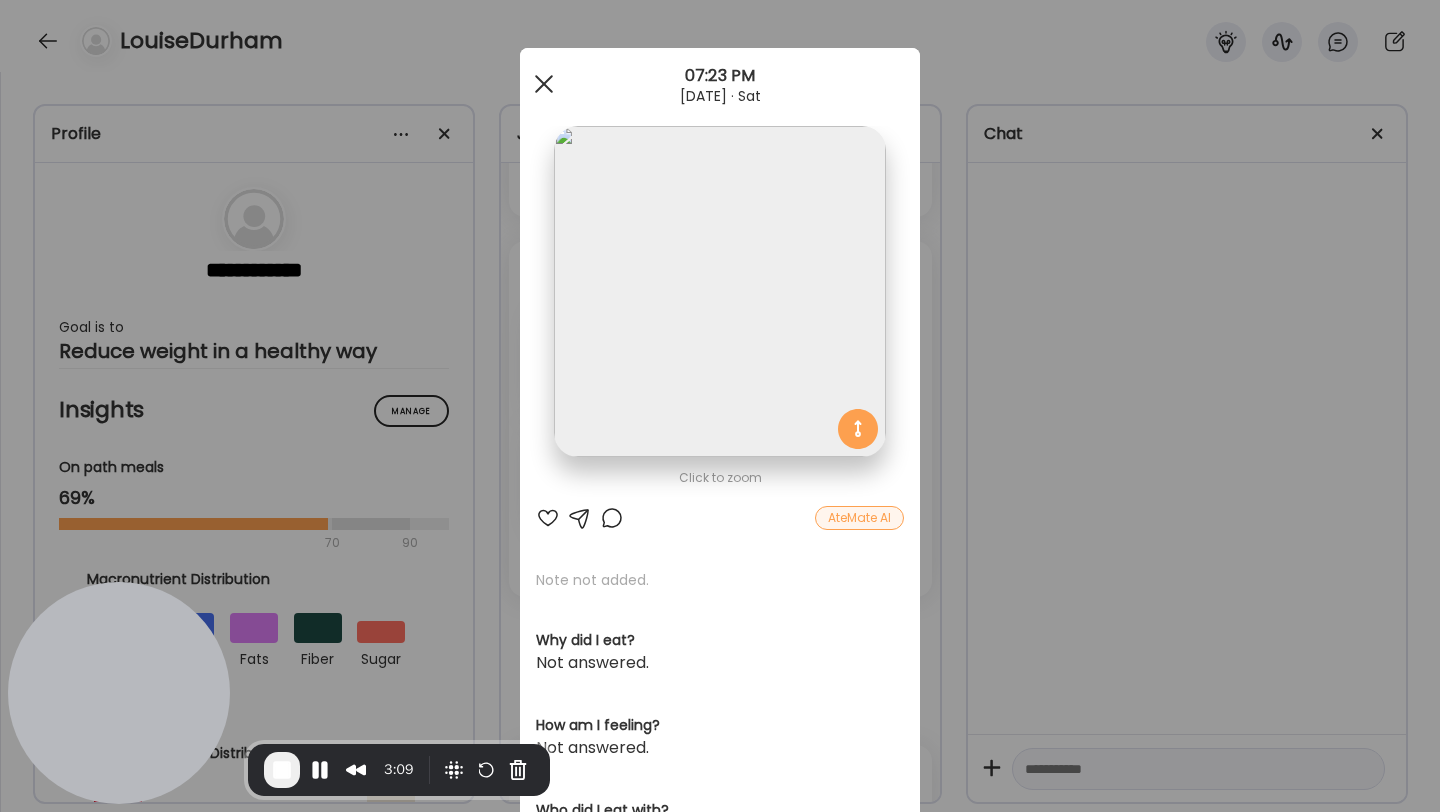 click at bounding box center [544, 84] 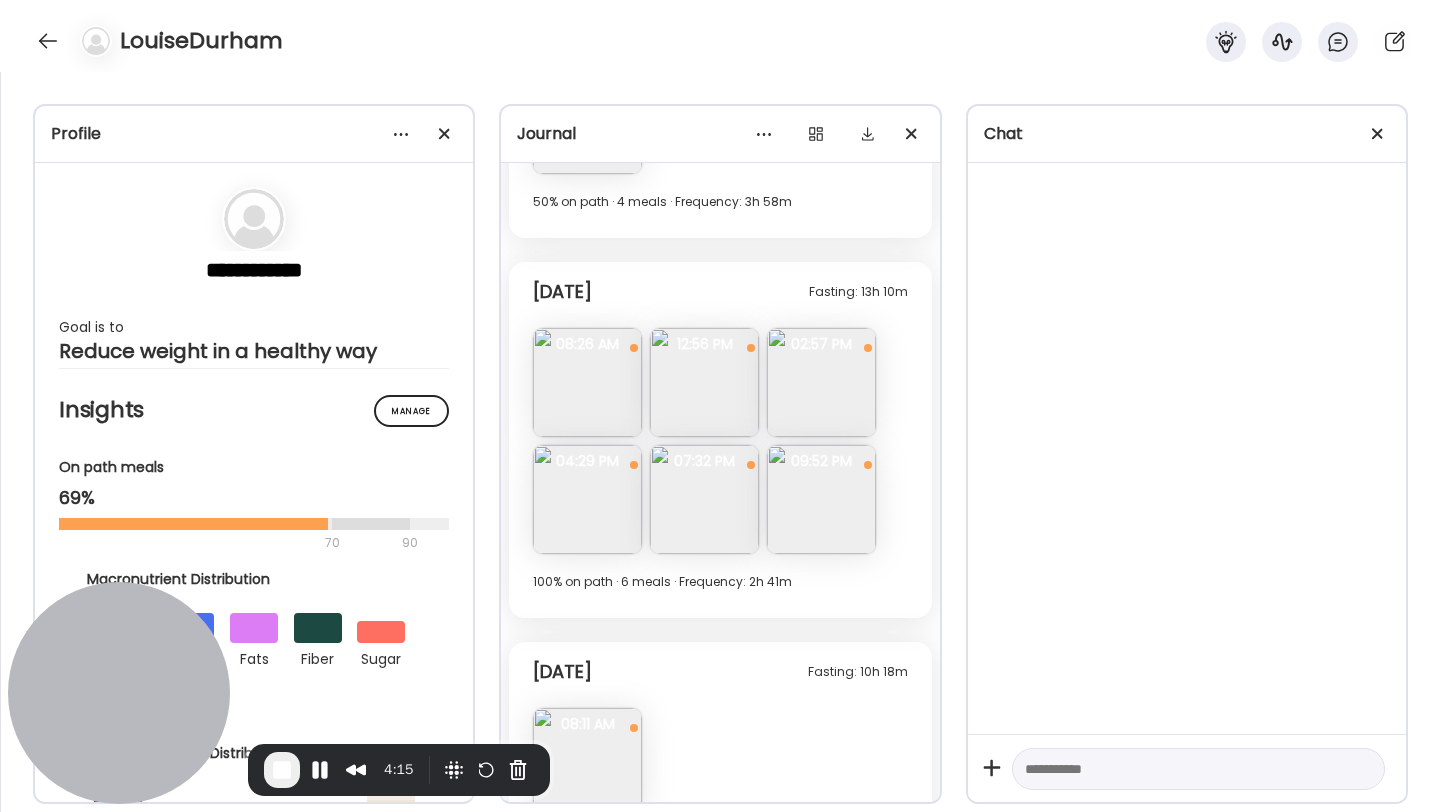 scroll, scrollTop: 8116, scrollLeft: 0, axis: vertical 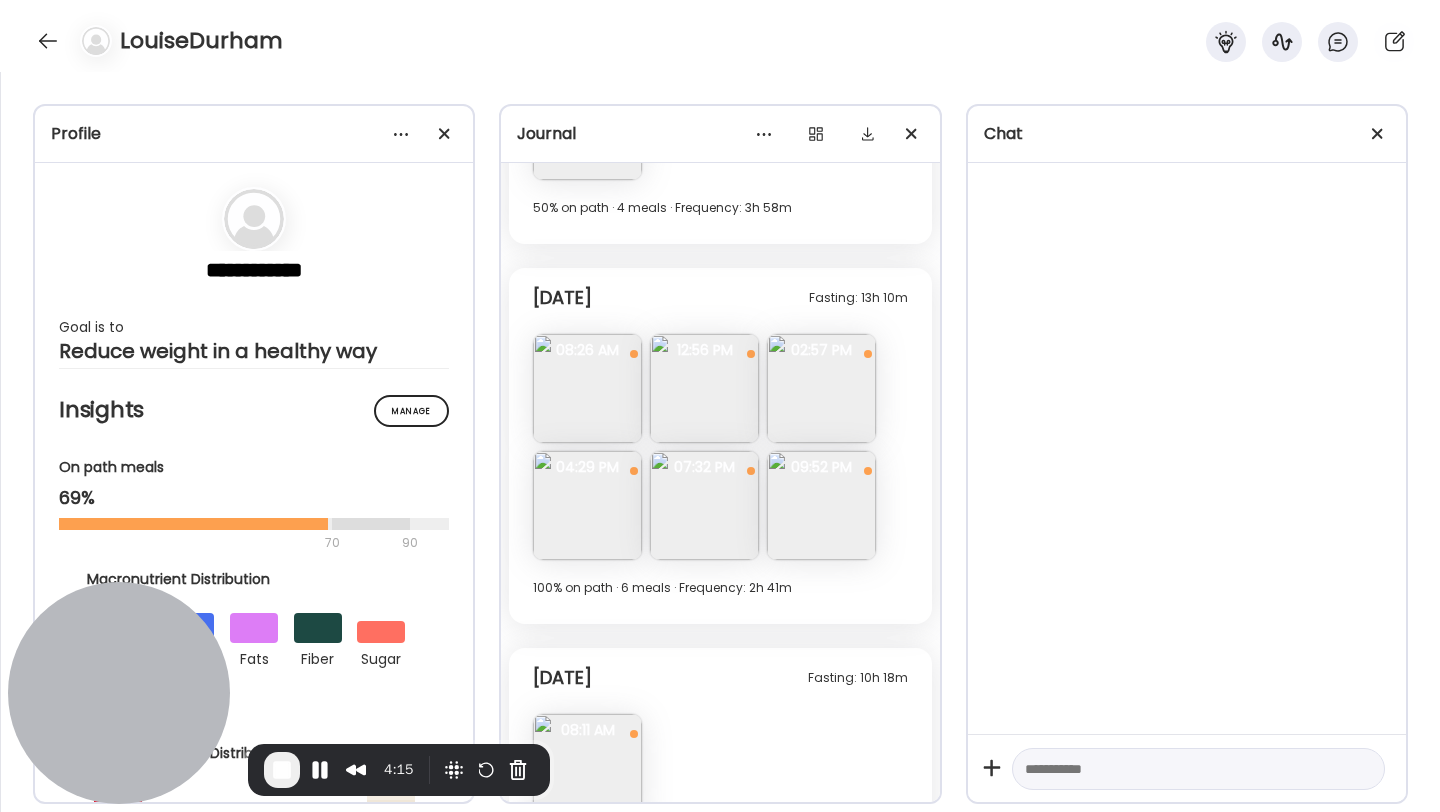 click at bounding box center (704, 505) 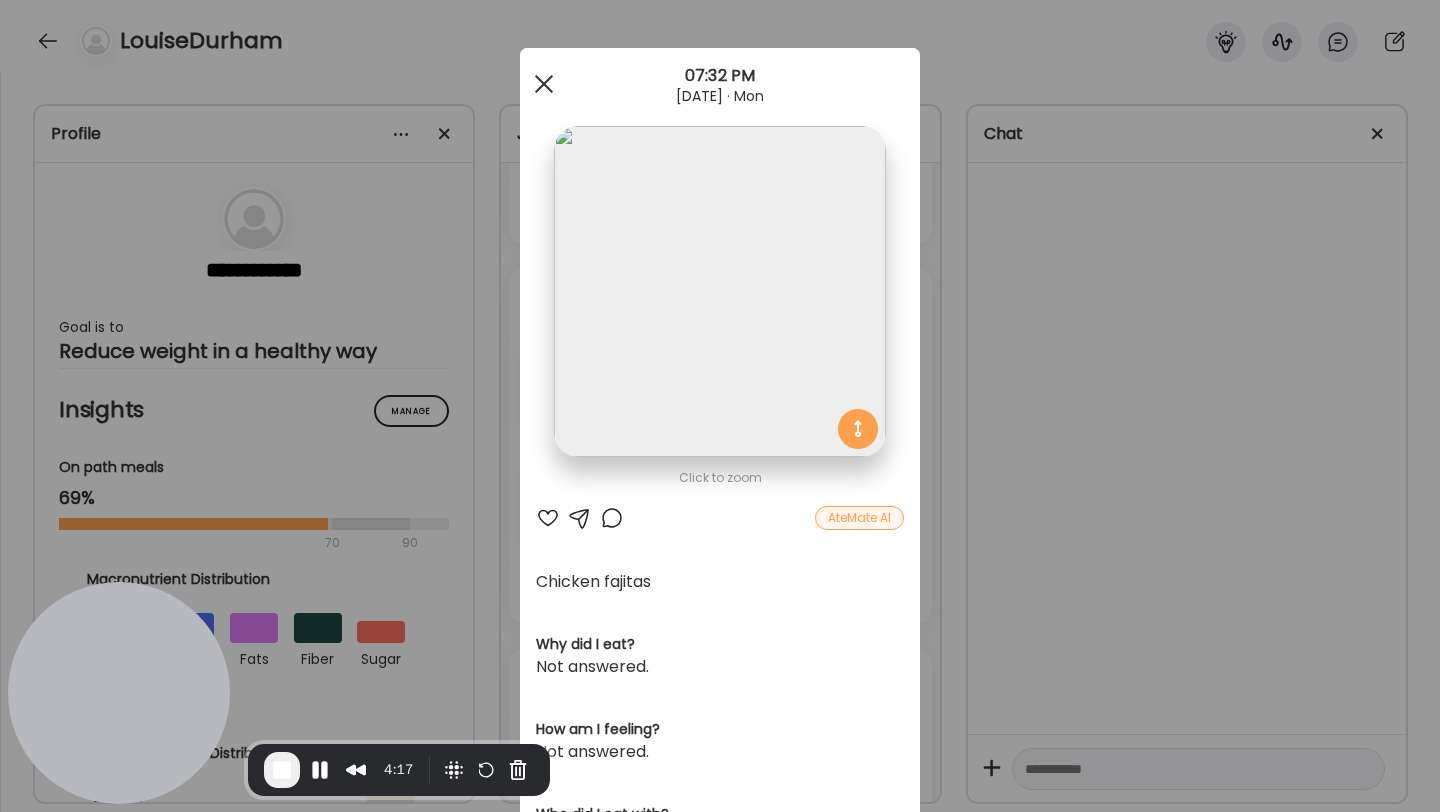 click at bounding box center (544, 84) 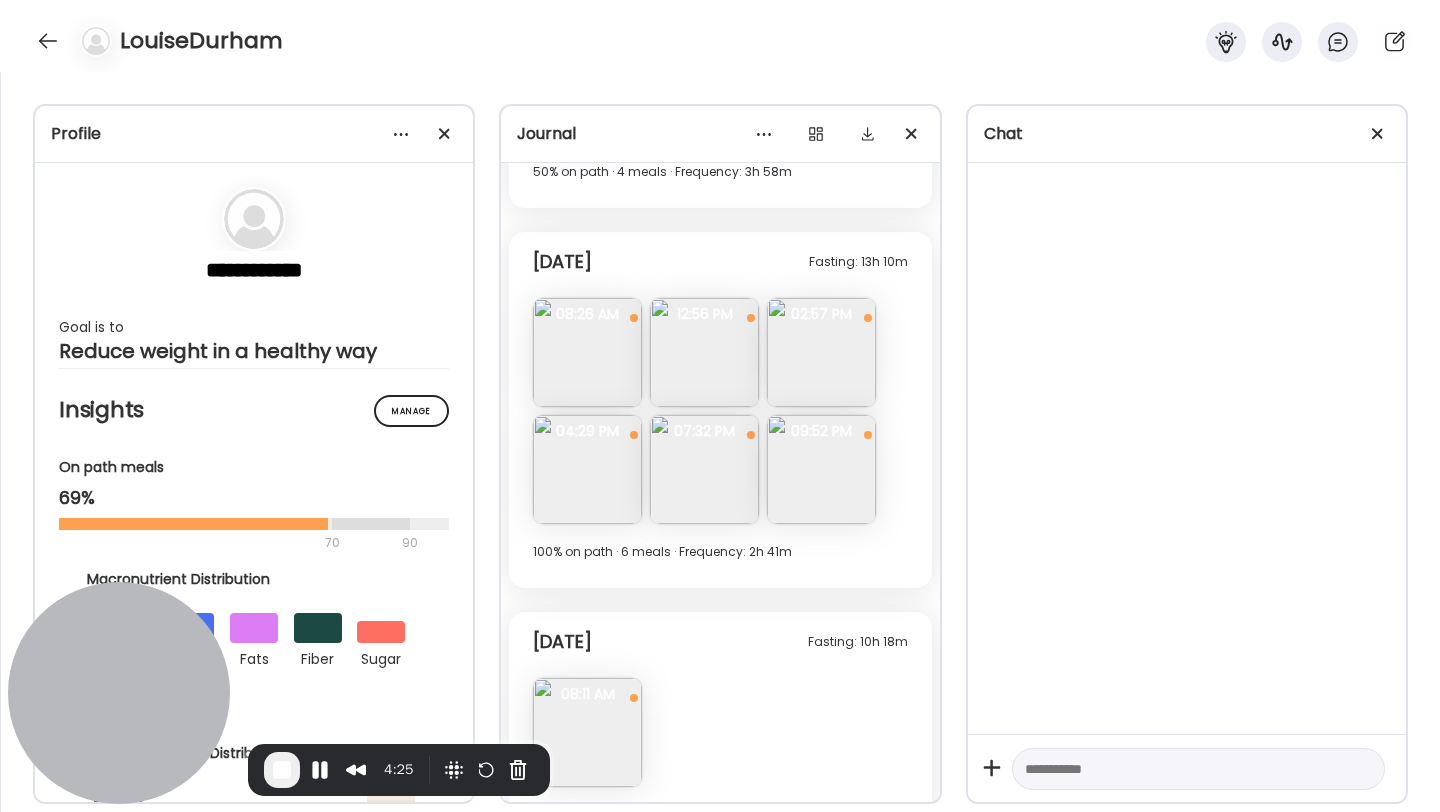 scroll, scrollTop: 8209, scrollLeft: 0, axis: vertical 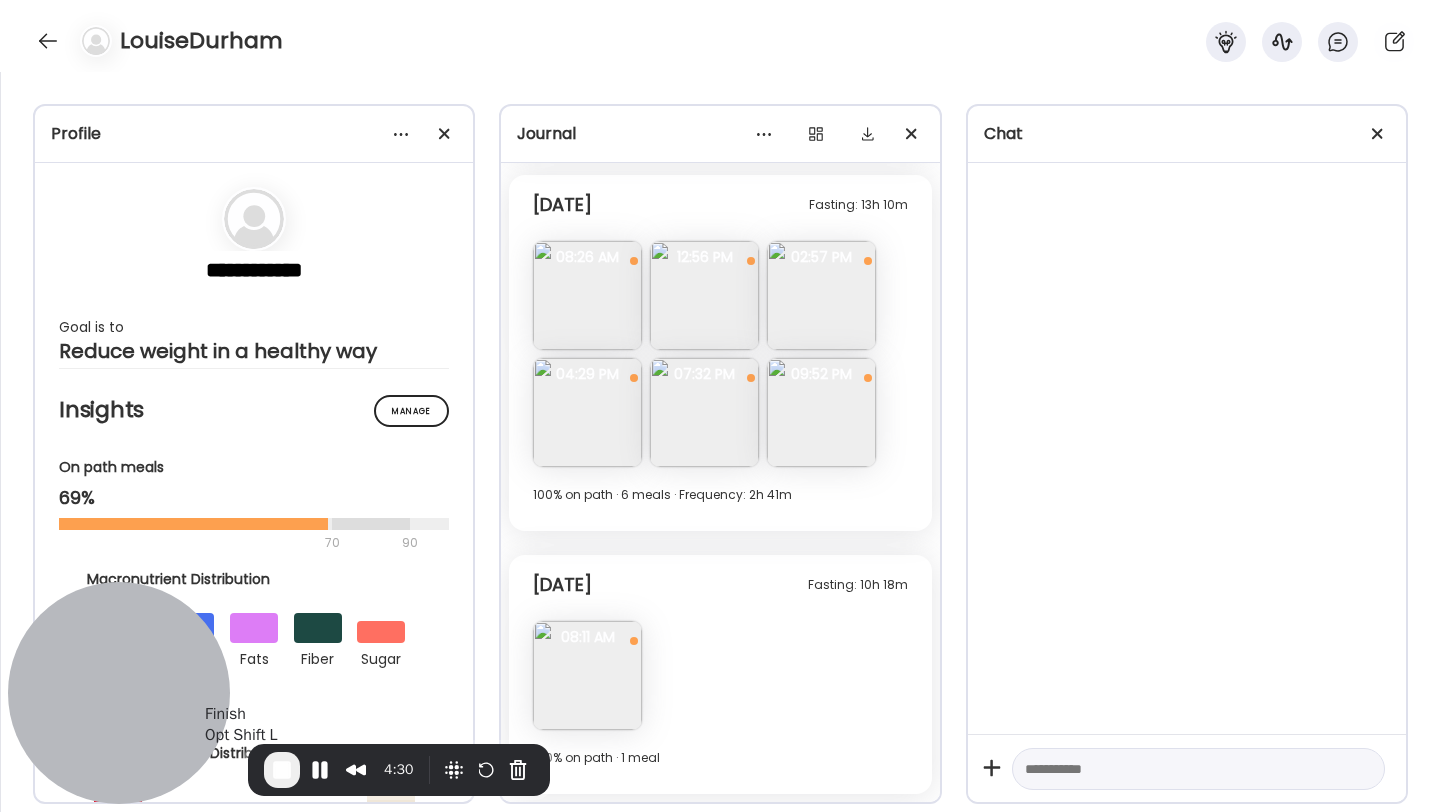 click at bounding box center (282, 770) 